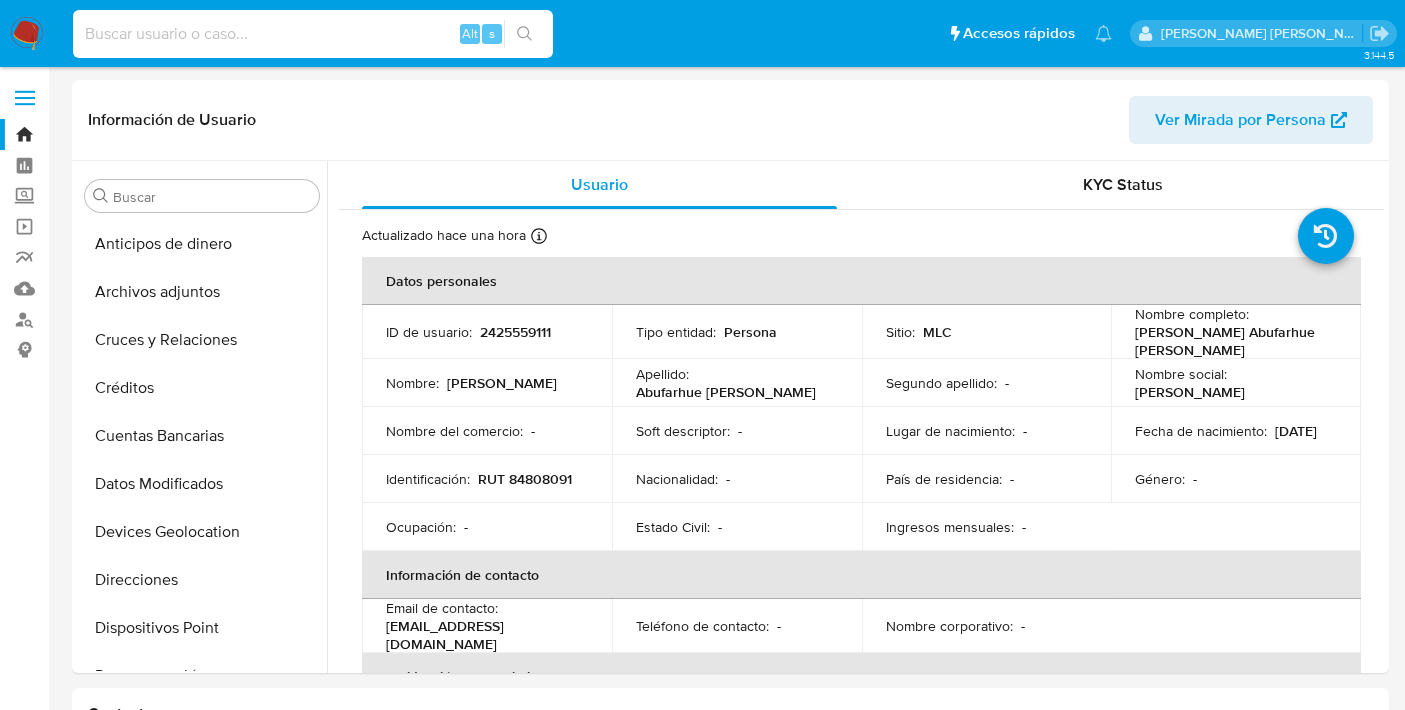 select on "10" 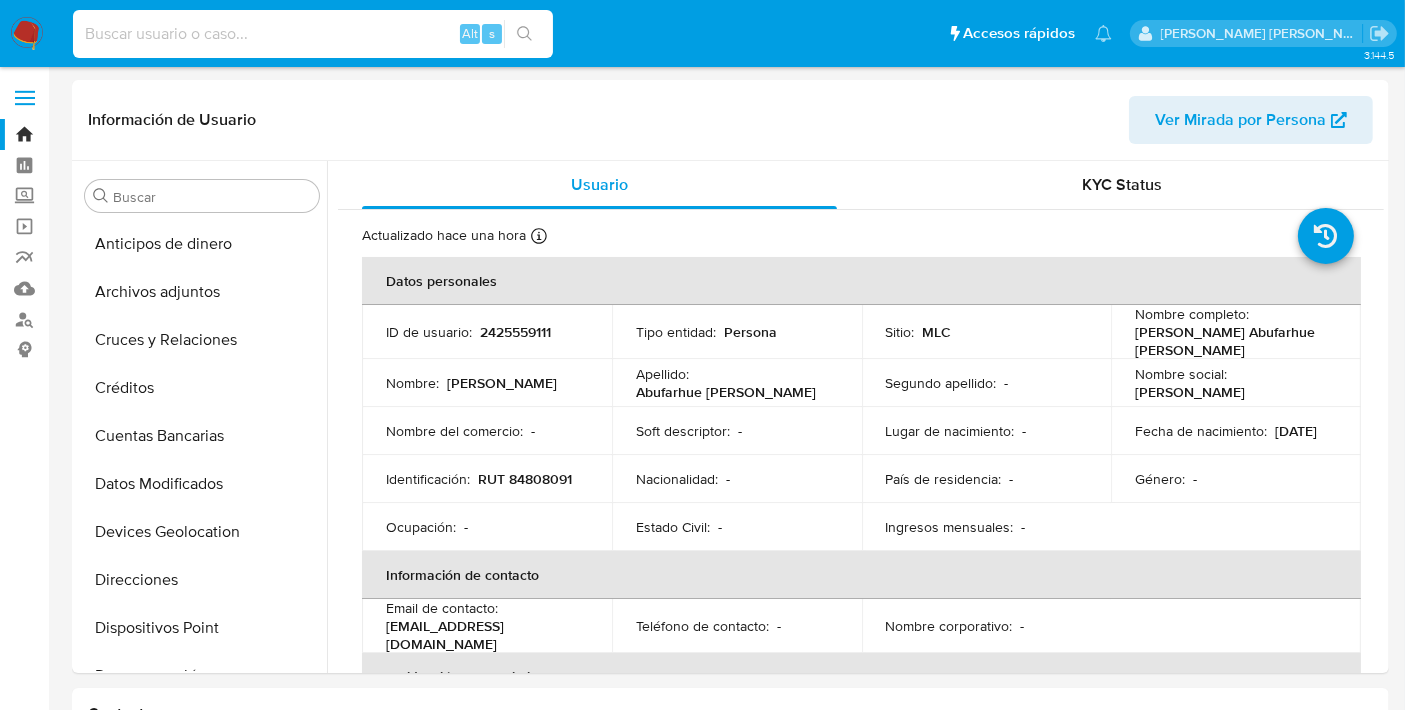 scroll, scrollTop: 796, scrollLeft: 0, axis: vertical 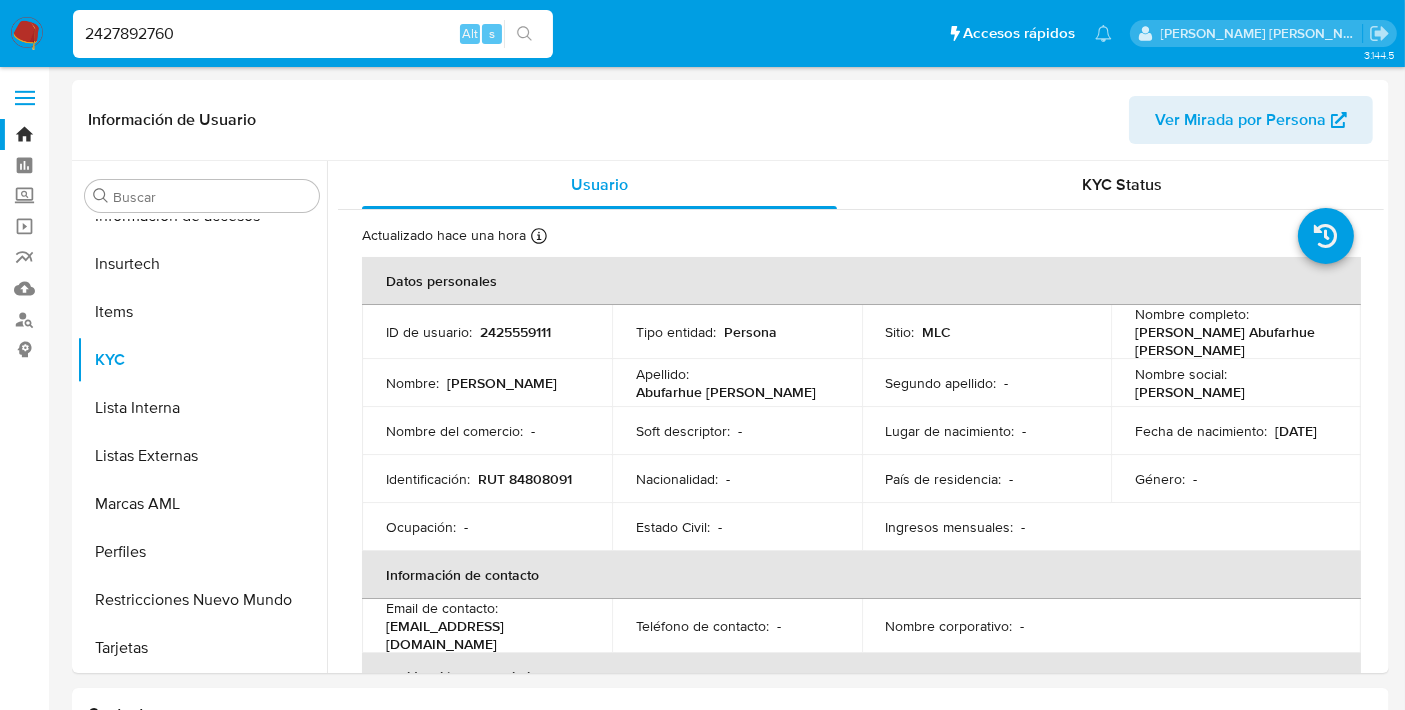 type on "2427892760" 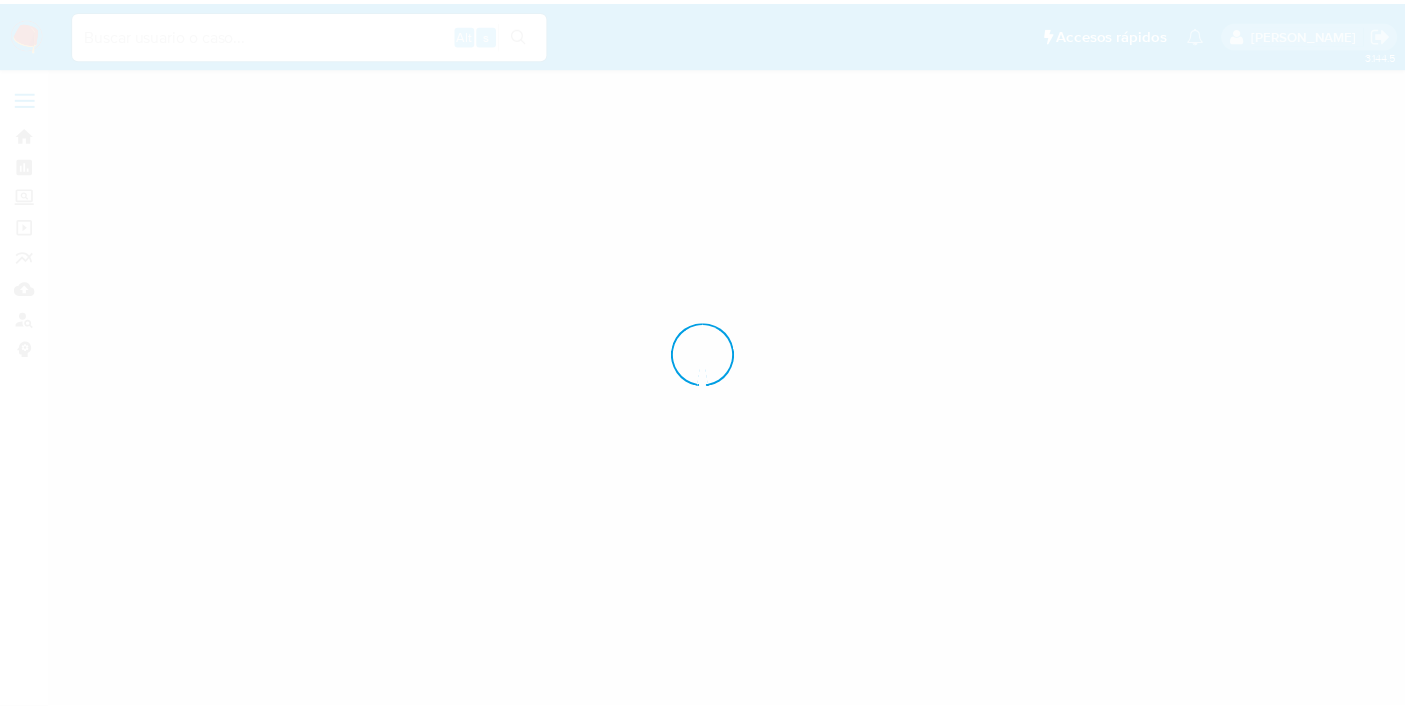scroll, scrollTop: 0, scrollLeft: 0, axis: both 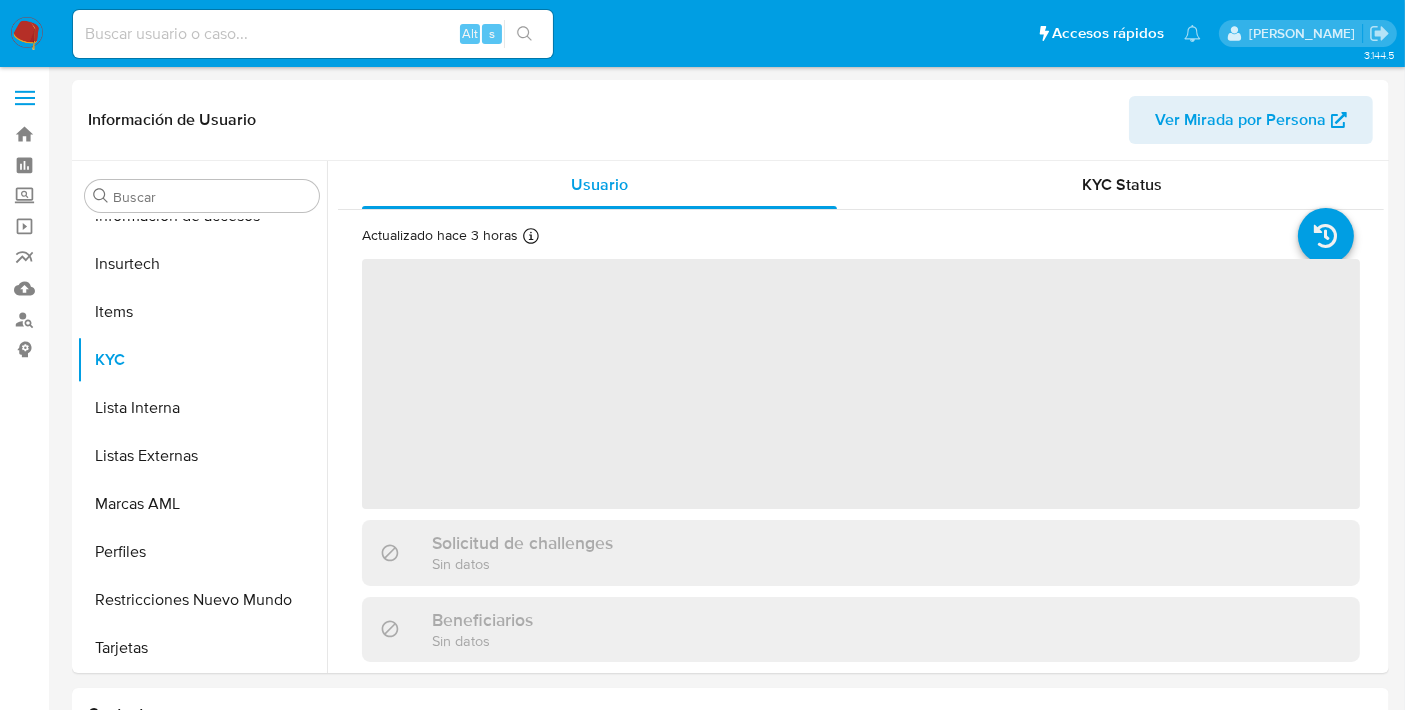 click at bounding box center [313, 34] 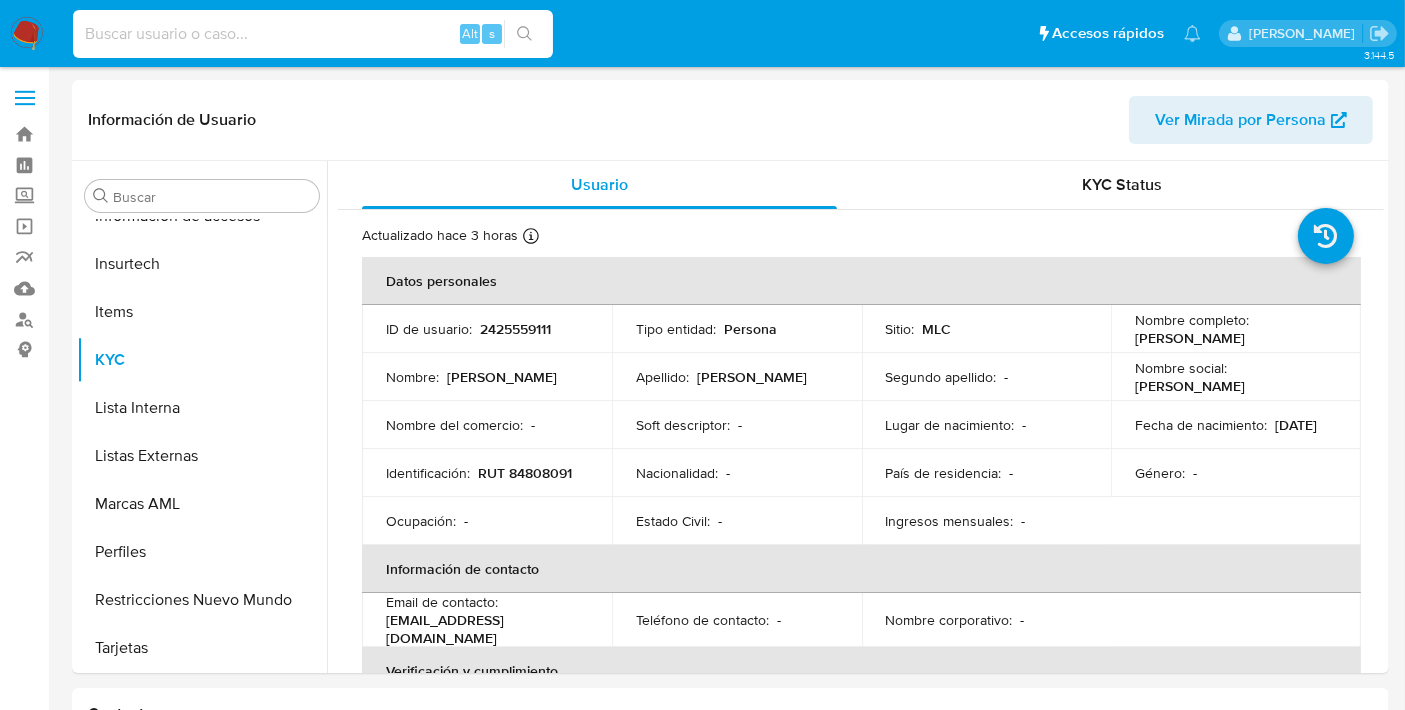 select on "10" 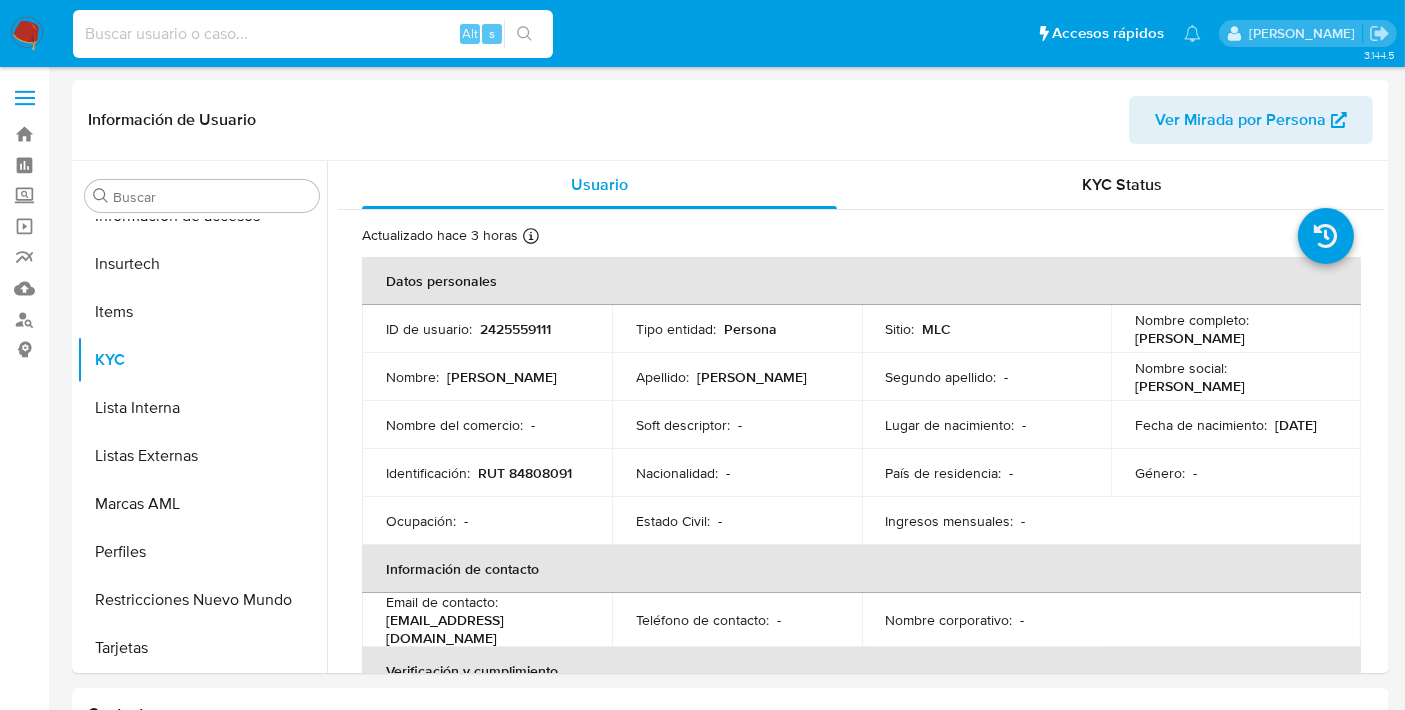 click at bounding box center (313, 34) 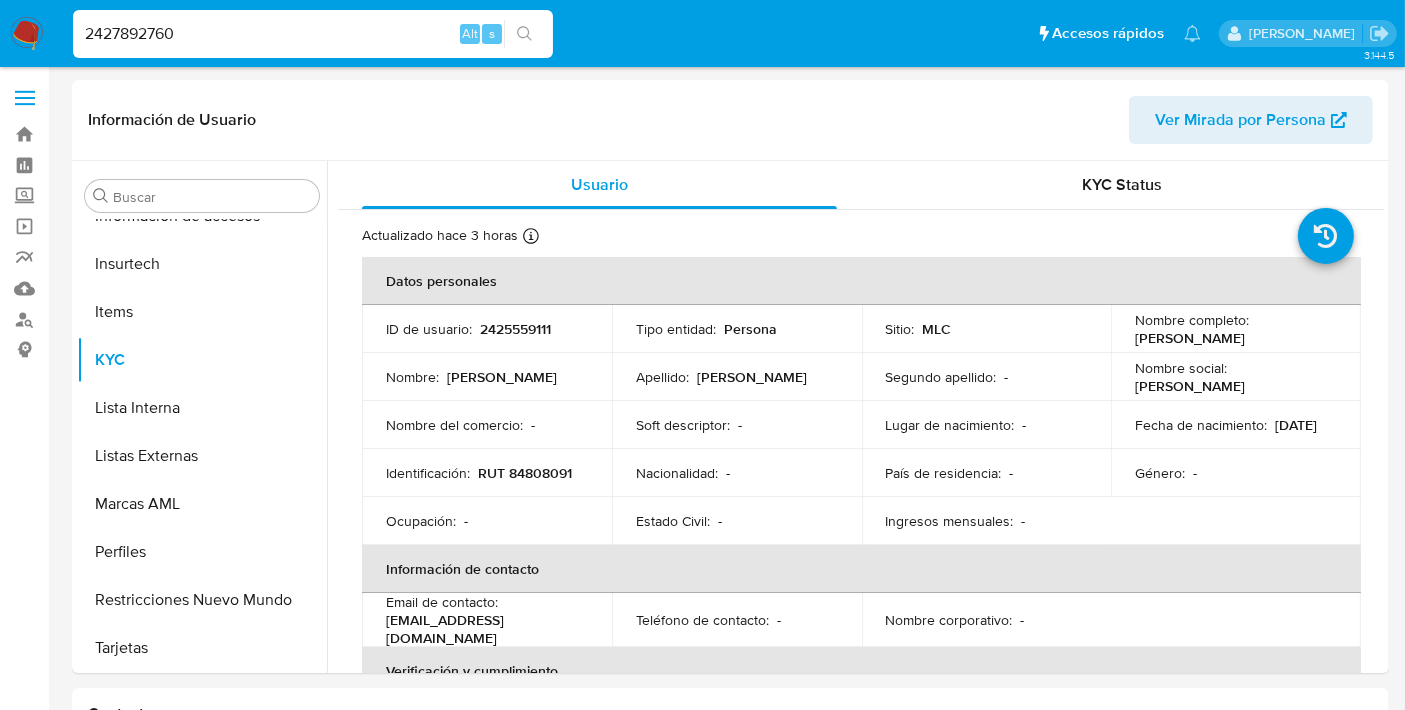 type on "2427892760" 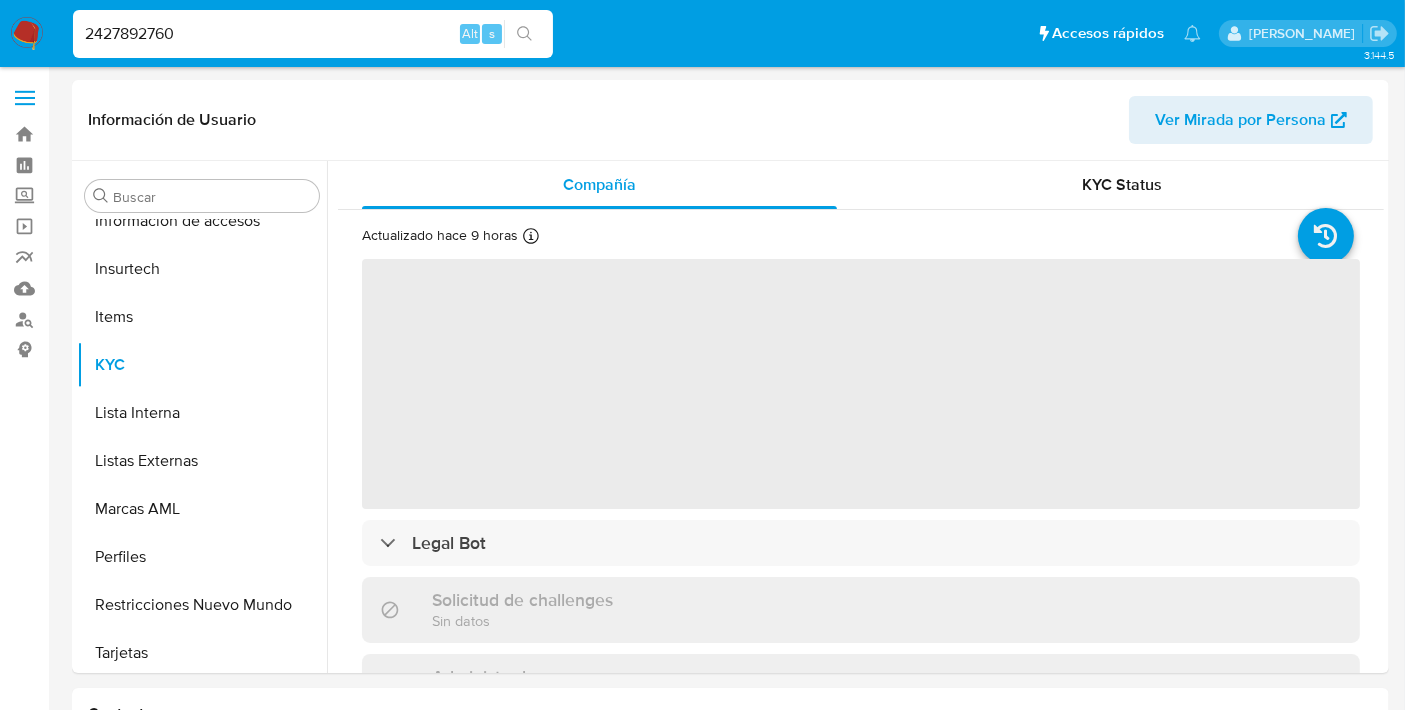 scroll, scrollTop: 796, scrollLeft: 0, axis: vertical 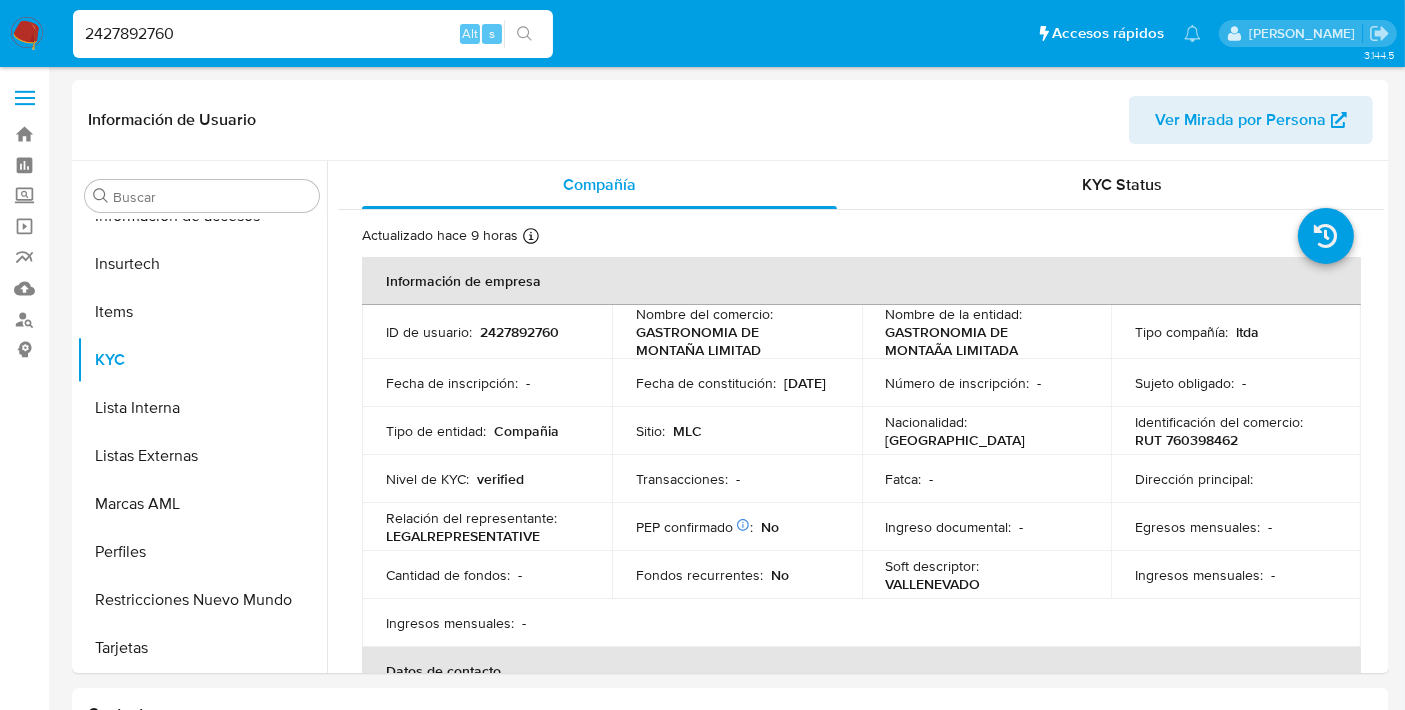 select on "10" 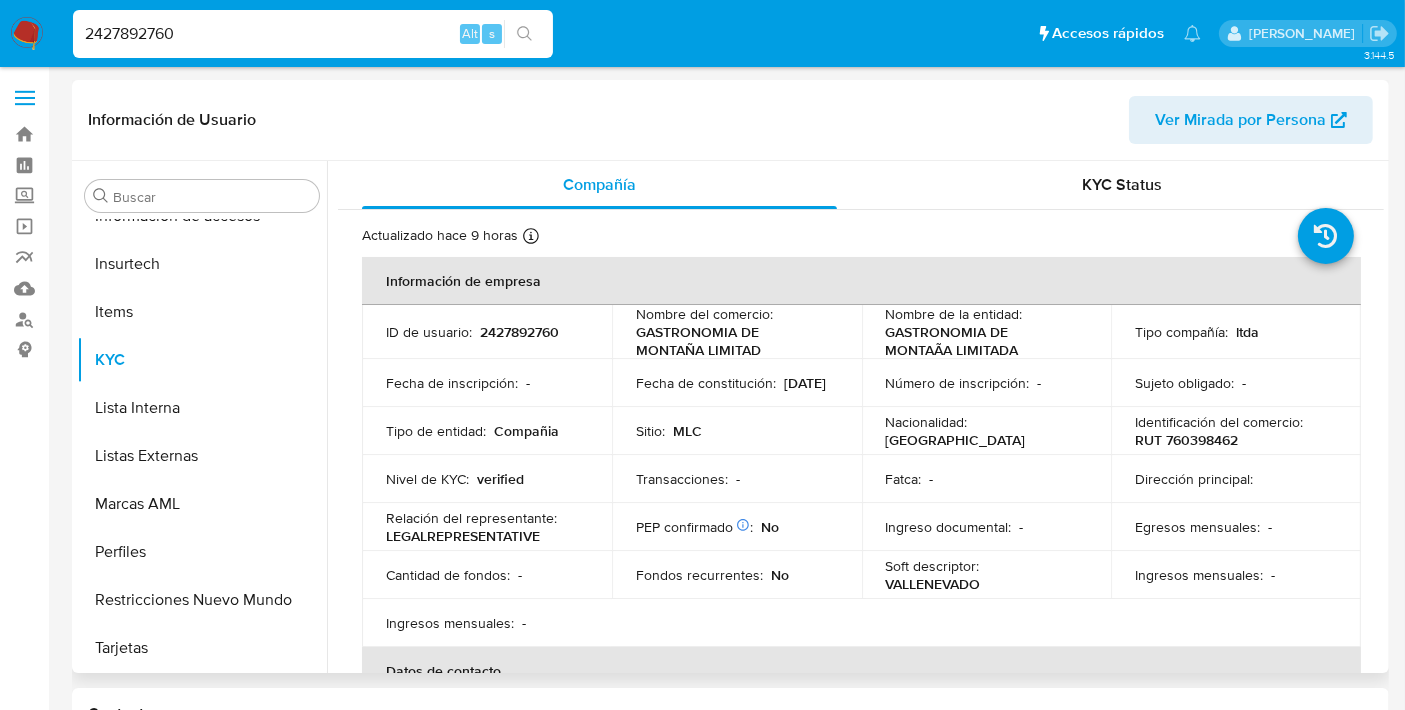 click on "Actualizado hace 9 horas   Creado: 06/05/2025 17:32:59 Actualizado: 14/07/2025 09:38:33 Información de empresa   ID de usuario :    2427892760   Nombre del comercio :    GASTRONOMIA DE MONTAÑA LIMITAD   Nombre de la entidad :    GASTRONOMIA DE MONTAÃA LIMITADA   Tipo compañía :    ltda   Fecha de inscripción :    -   Fecha de constitución :    07/07/2008   Número de inscripción :    -   Sujeto obligado :    -   Tipo de entidad :    Compañia   Sitio :    MLC   Nacionalidad :    Chile   Identificación del comercio :    RUT 760398462   Nivel de KYC :    verified   Transacciones :    -   Fatca :    -   Dirección principal :      Relación del representante :    LEGALREPRESENTATIVE   PEP confirmado   Obtenido de listas internas :    No   Ingreso documental :    -   Egresos mensuales :    -   Cantidad de fondos :    -   Fondos recurrentes :    No   Soft descriptor :    VALLENEVADO   Ingresos mensuales :    -   Ingresos mensuales :    - Datos de contacto   Apodo :    -   :" at bounding box center (861, 1128) 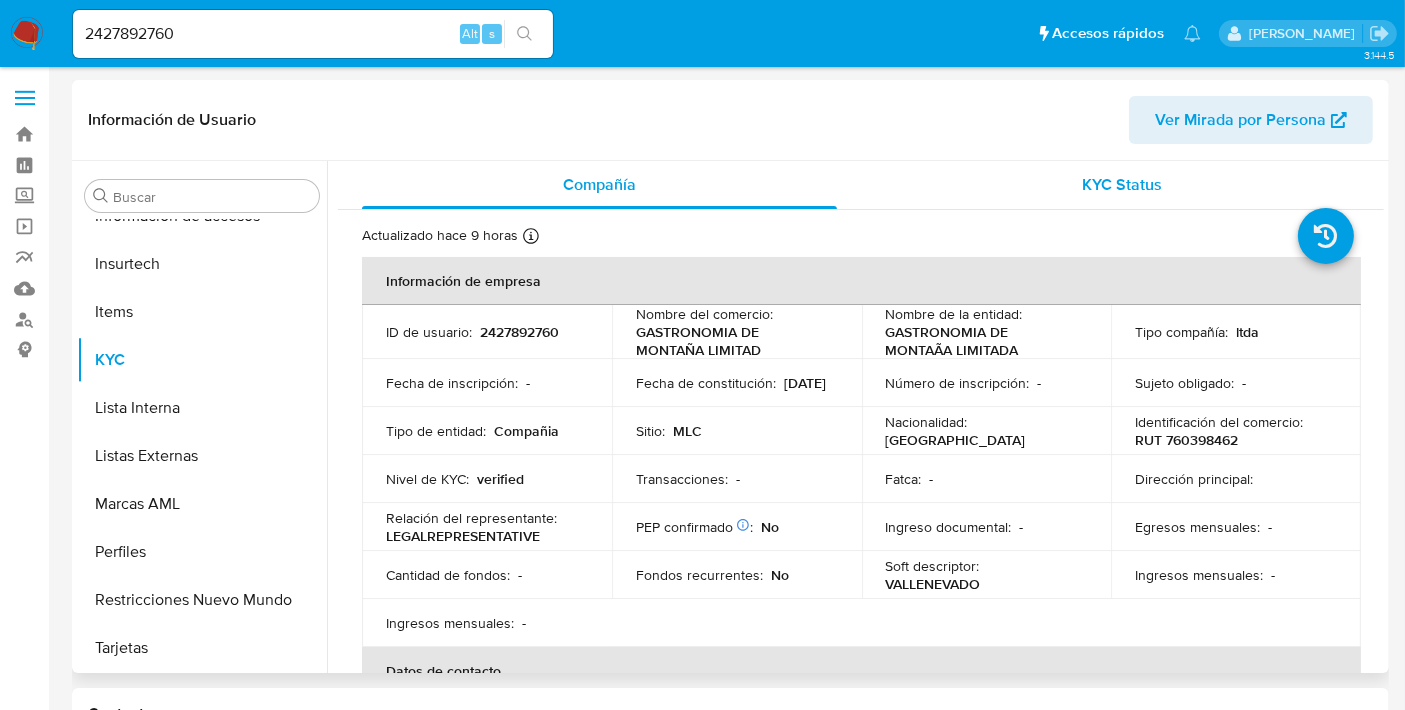 click on "KYC Status" at bounding box center (1122, 185) 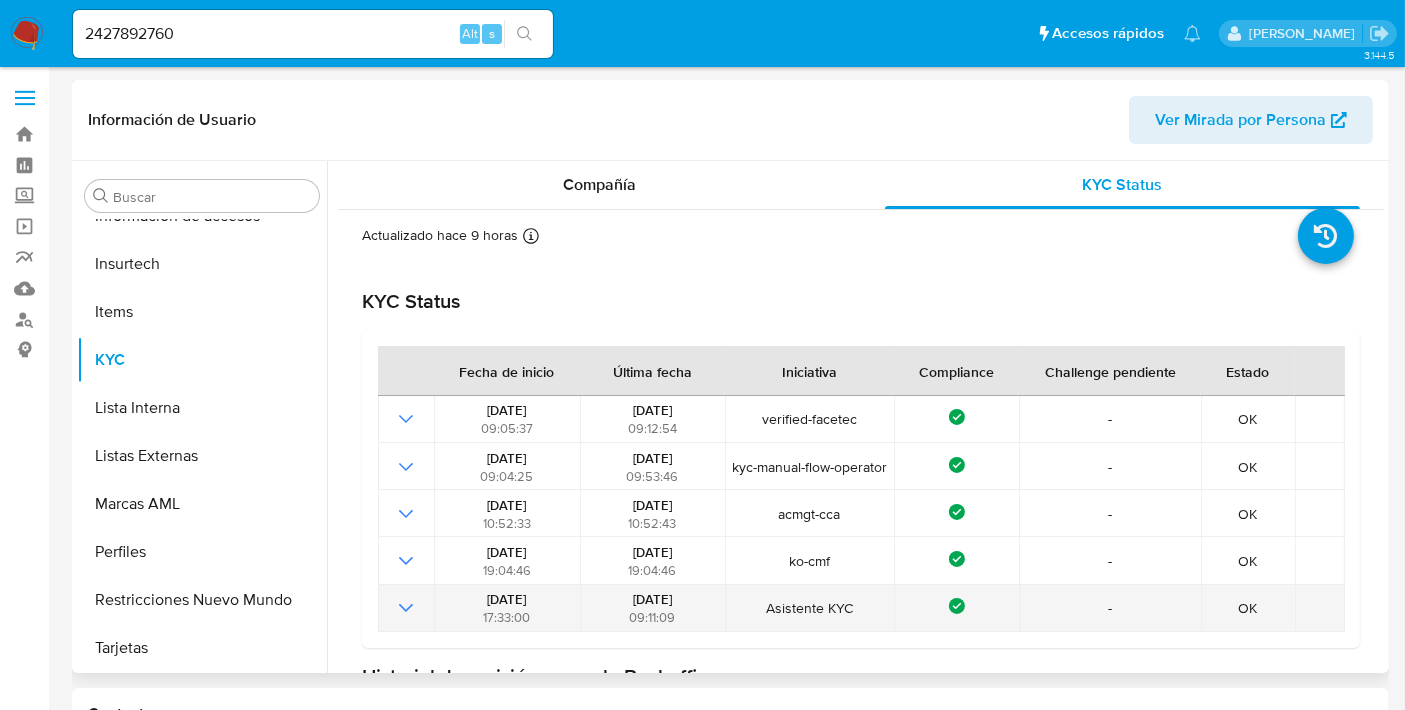 scroll, scrollTop: 194, scrollLeft: 0, axis: vertical 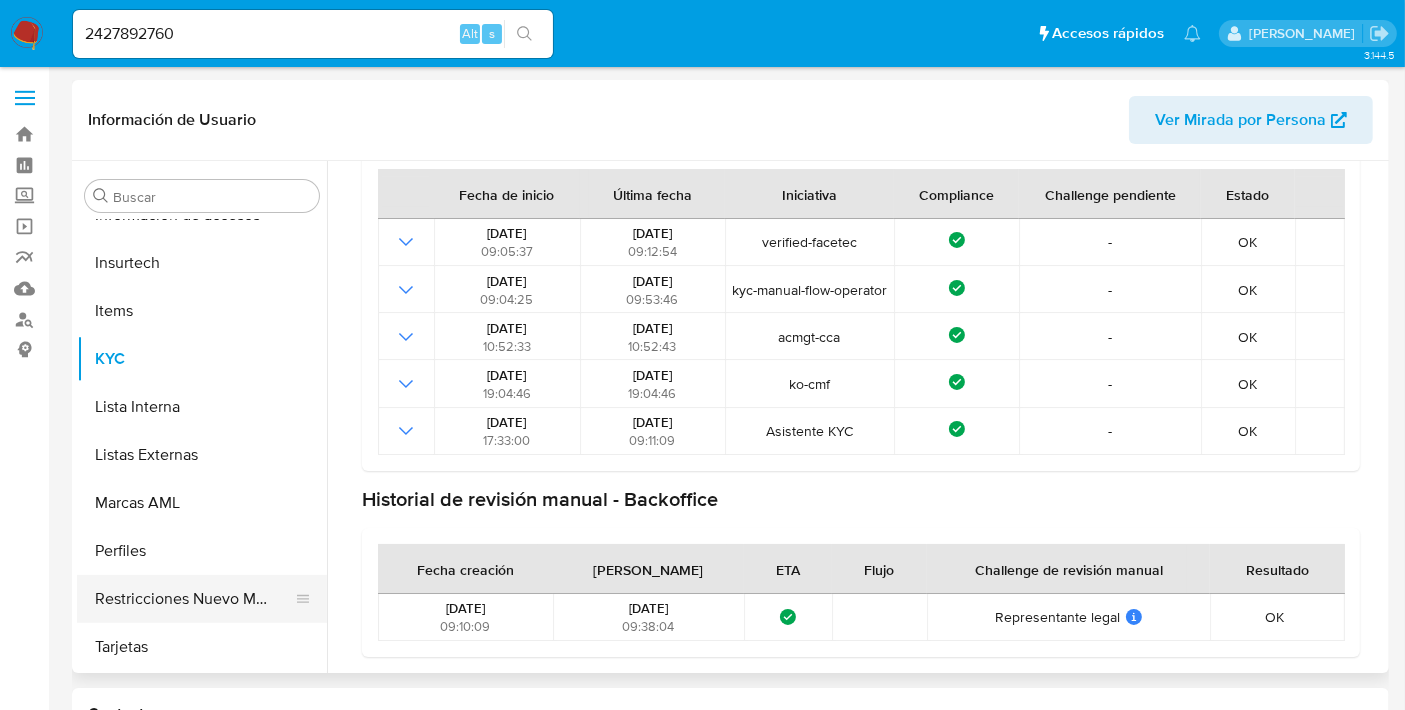 click on "Restricciones Nuevo Mundo" at bounding box center [194, 599] 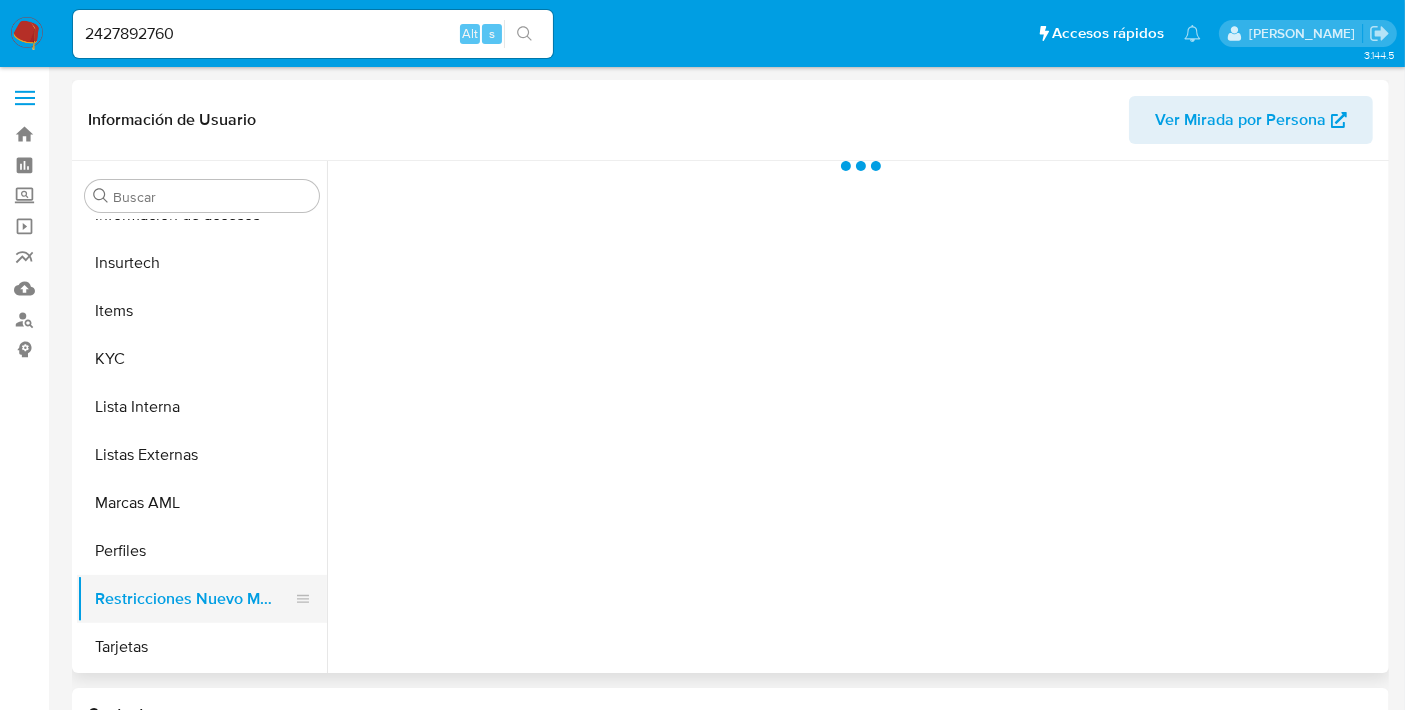 scroll, scrollTop: 0, scrollLeft: 0, axis: both 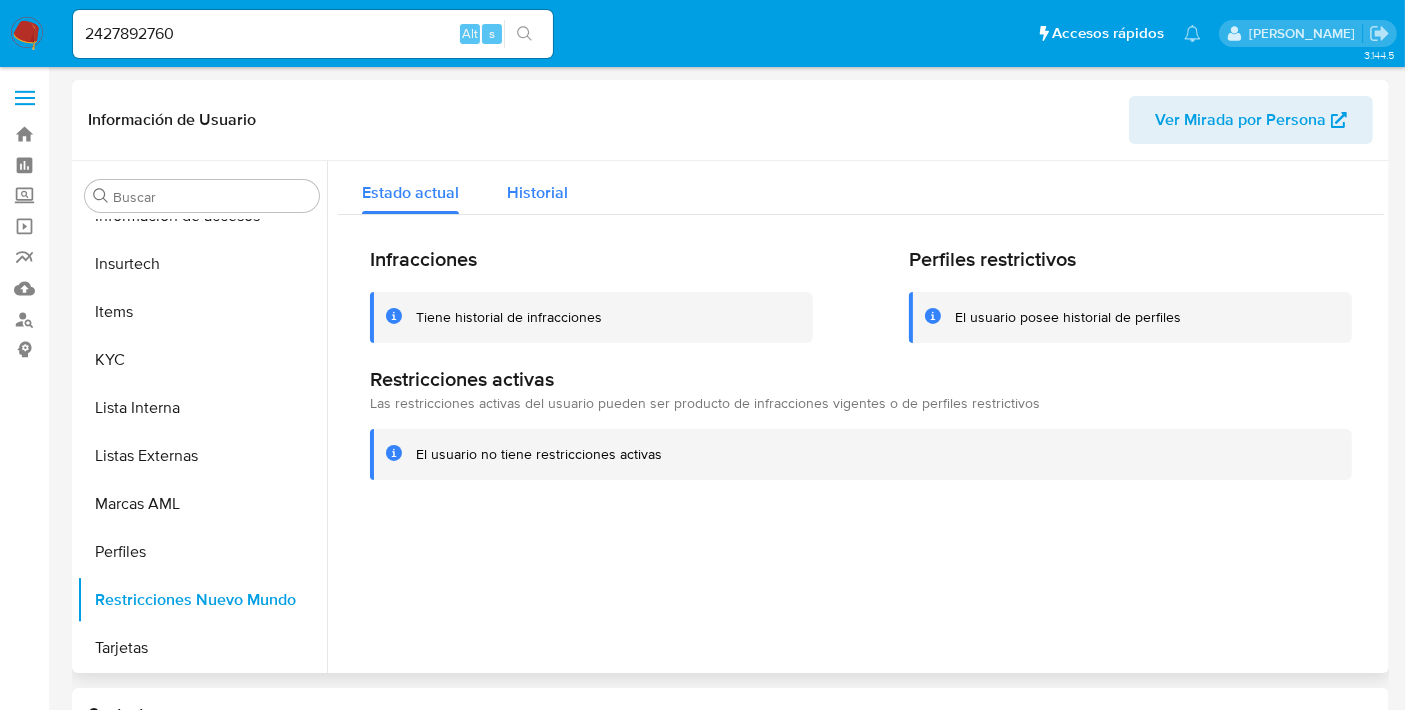 click on "Historial" at bounding box center (537, 192) 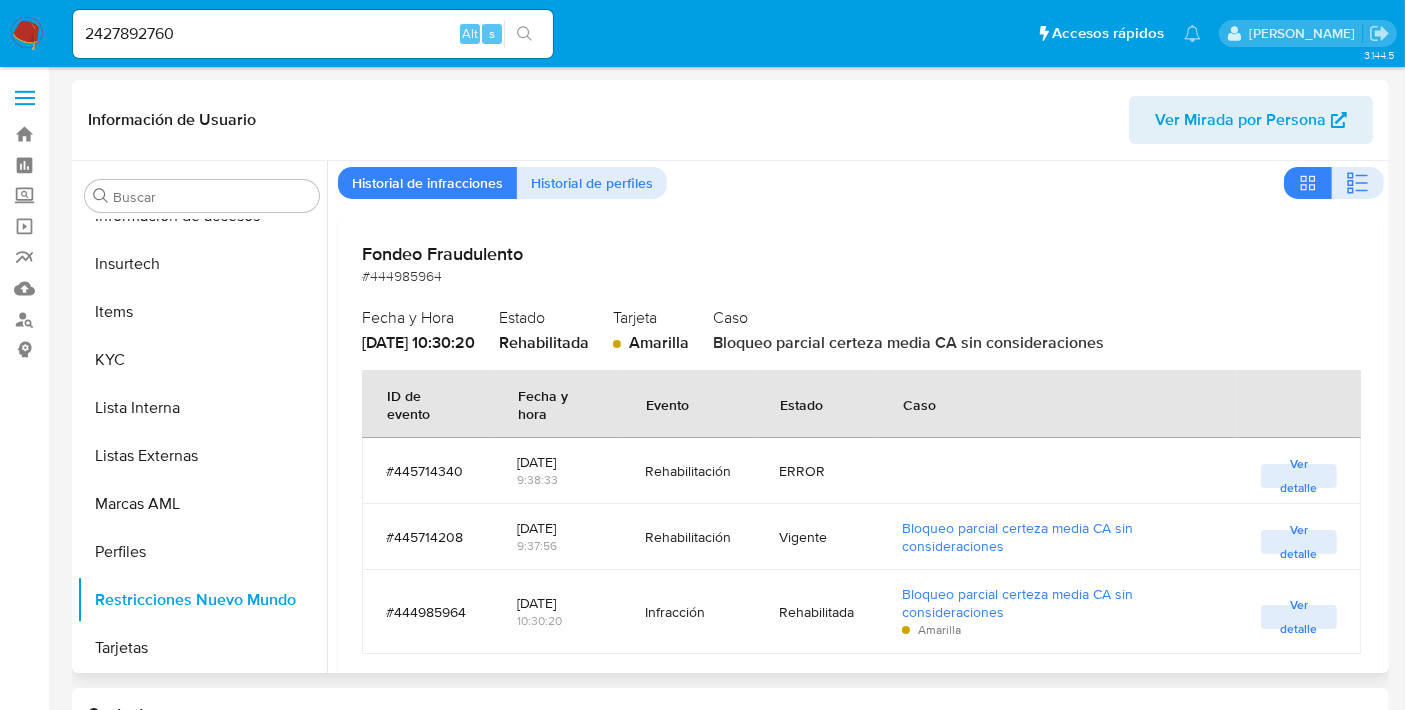 scroll, scrollTop: 114, scrollLeft: 0, axis: vertical 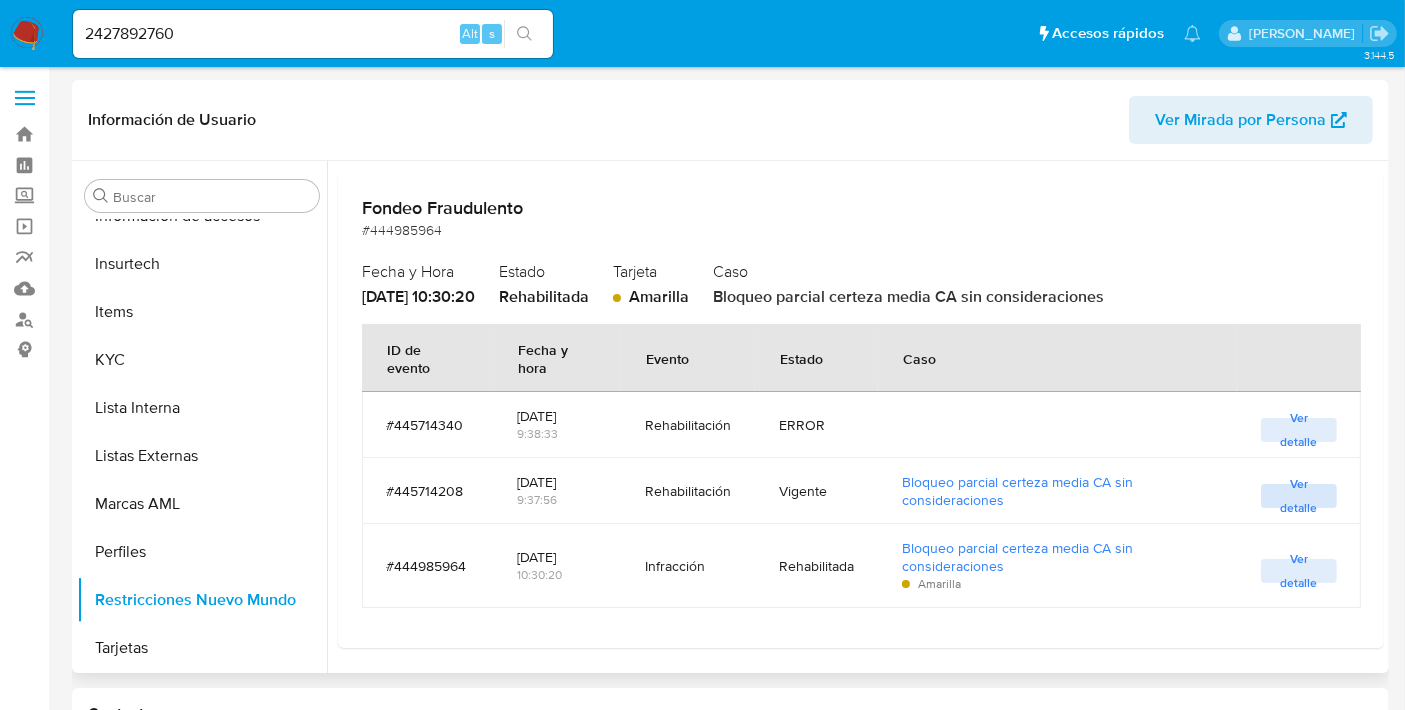 click on "Ver detalle" at bounding box center [1299, 496] 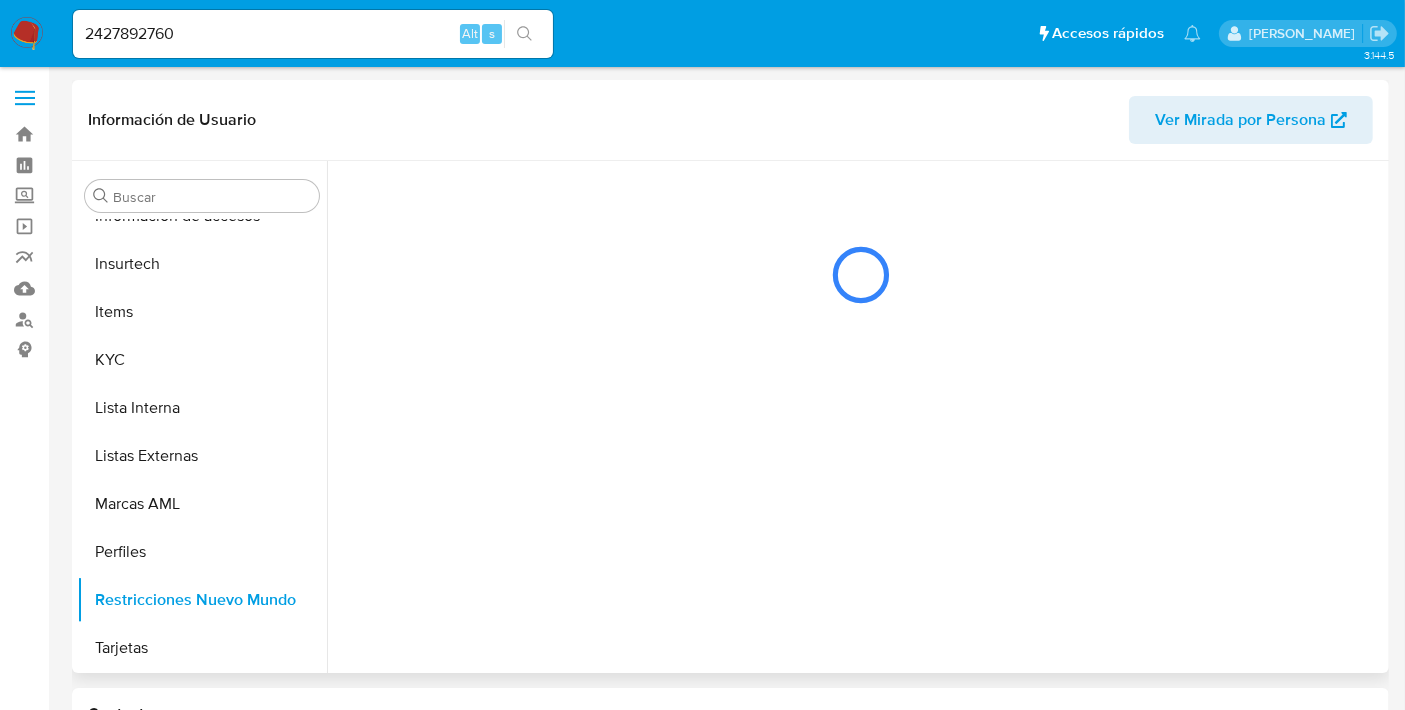 scroll, scrollTop: 0, scrollLeft: 0, axis: both 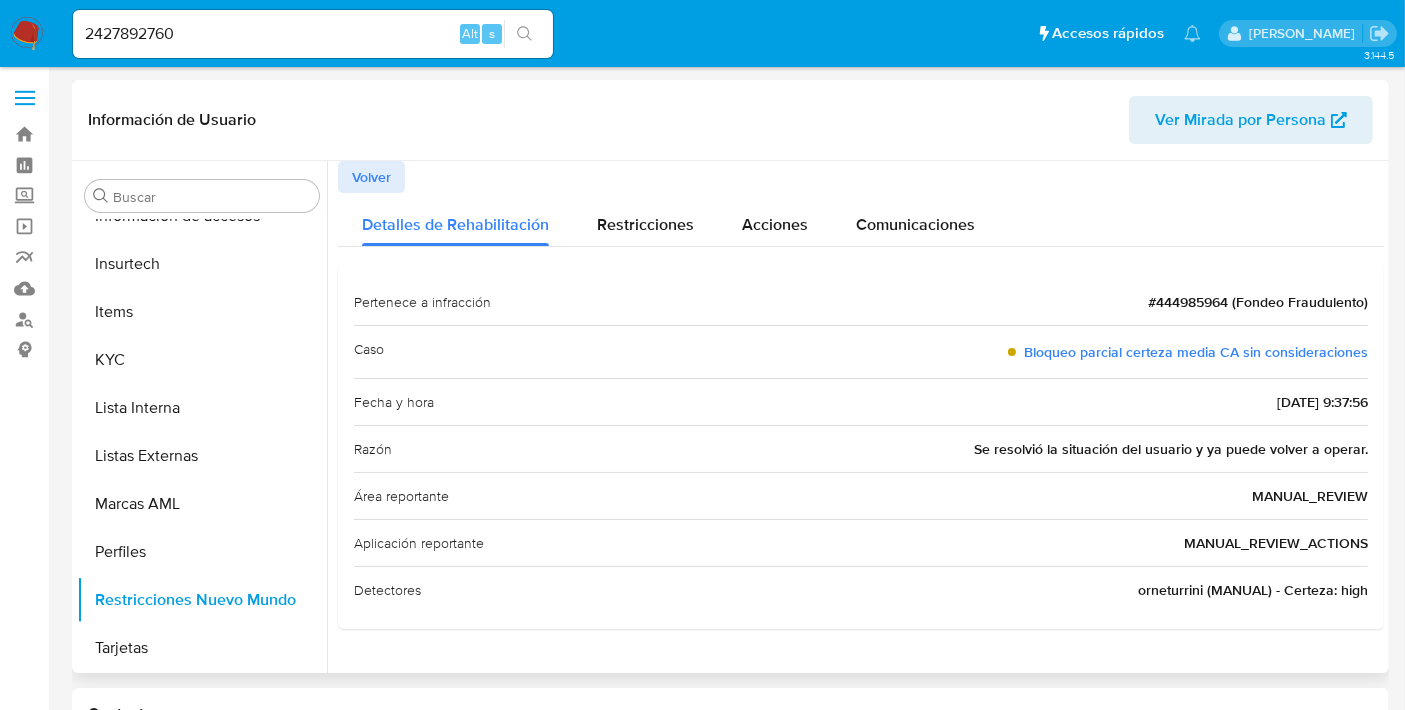 click on "Volver" at bounding box center (371, 177) 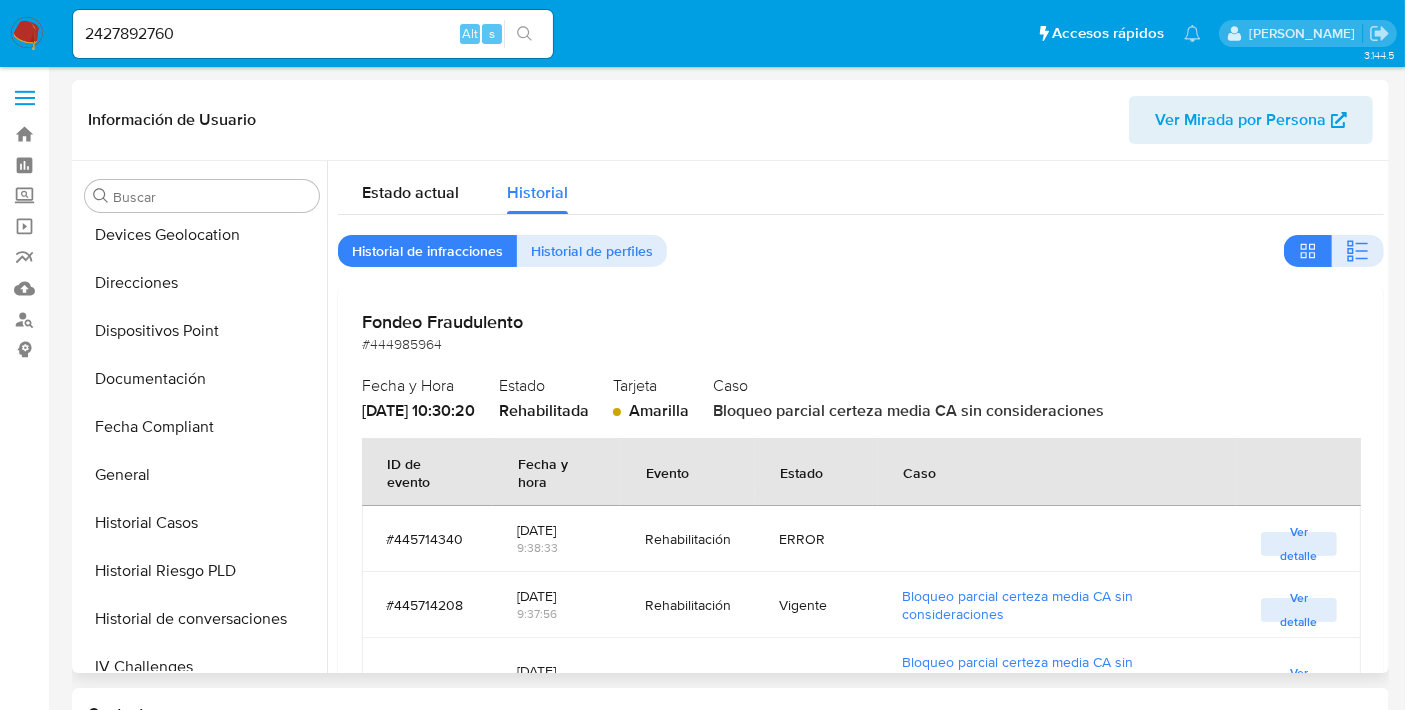 scroll, scrollTop: 297, scrollLeft: 0, axis: vertical 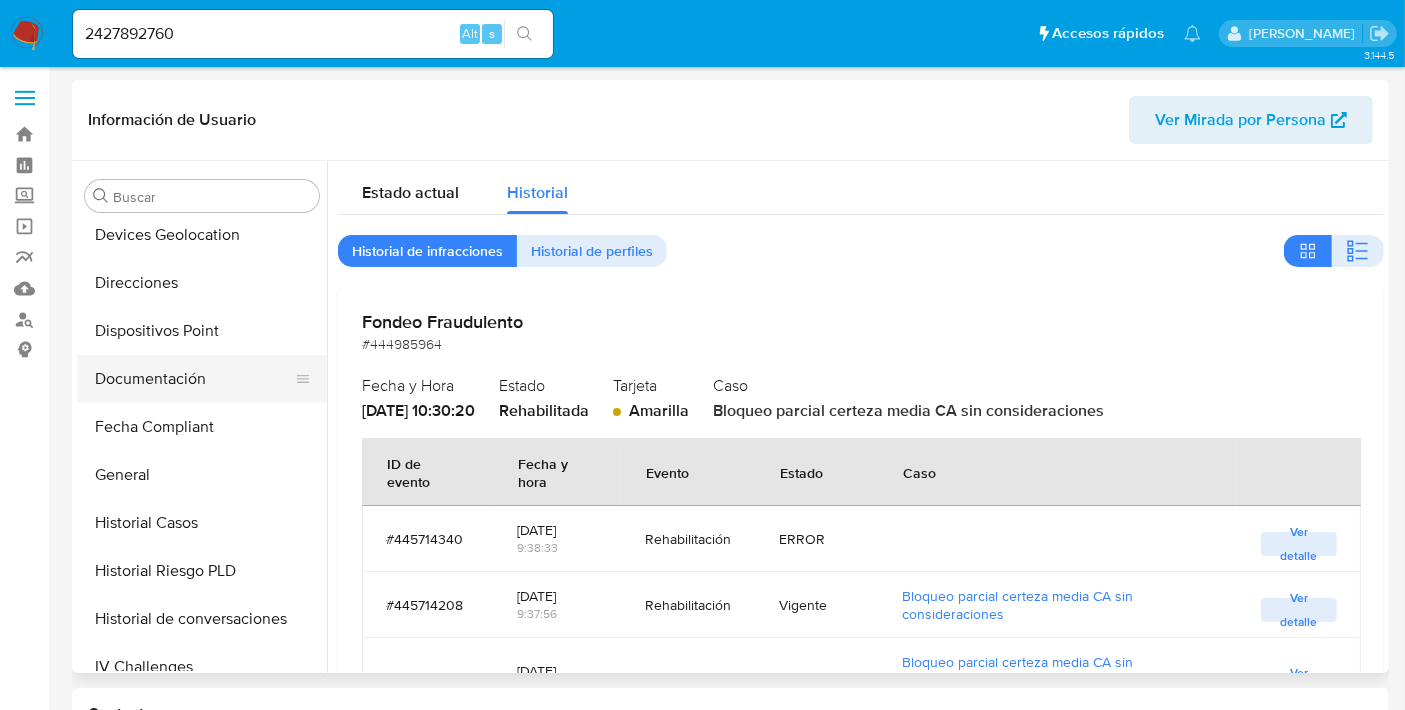 click on "Documentación" at bounding box center [194, 379] 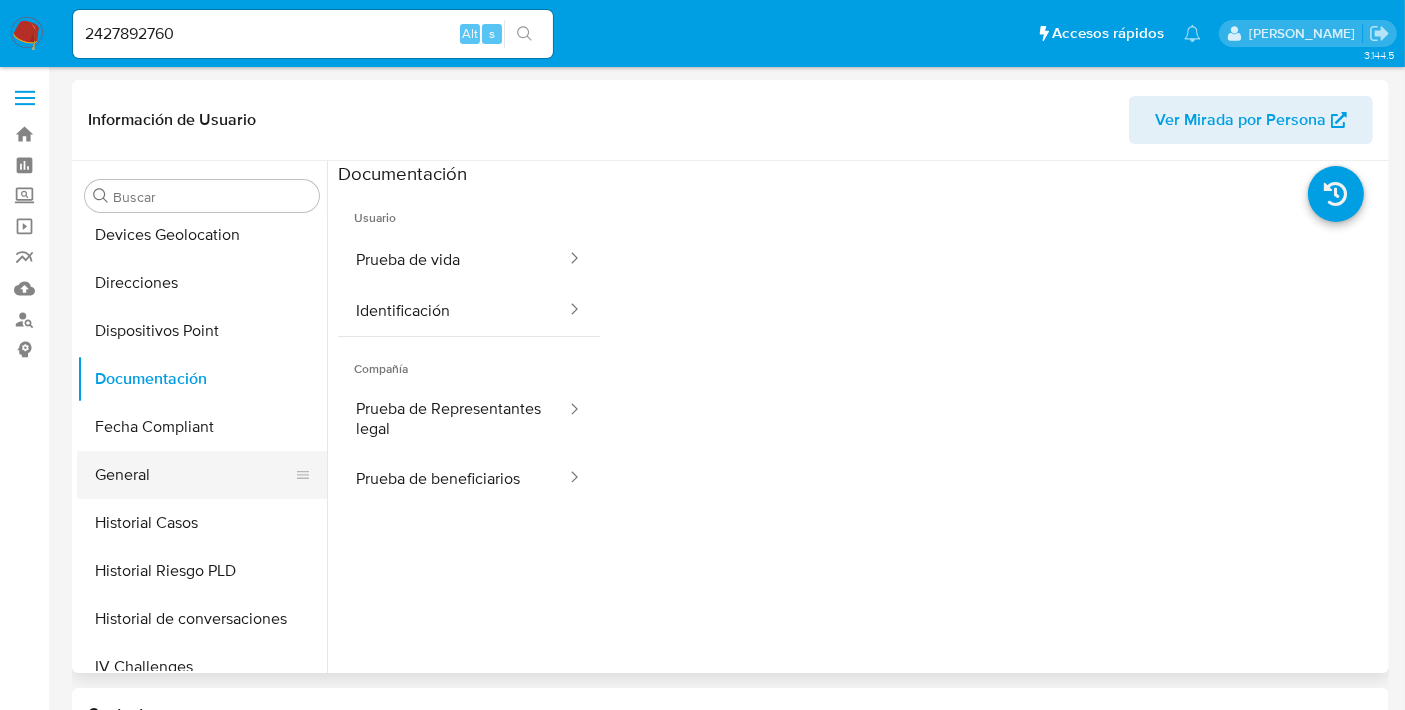 click on "General" at bounding box center [194, 475] 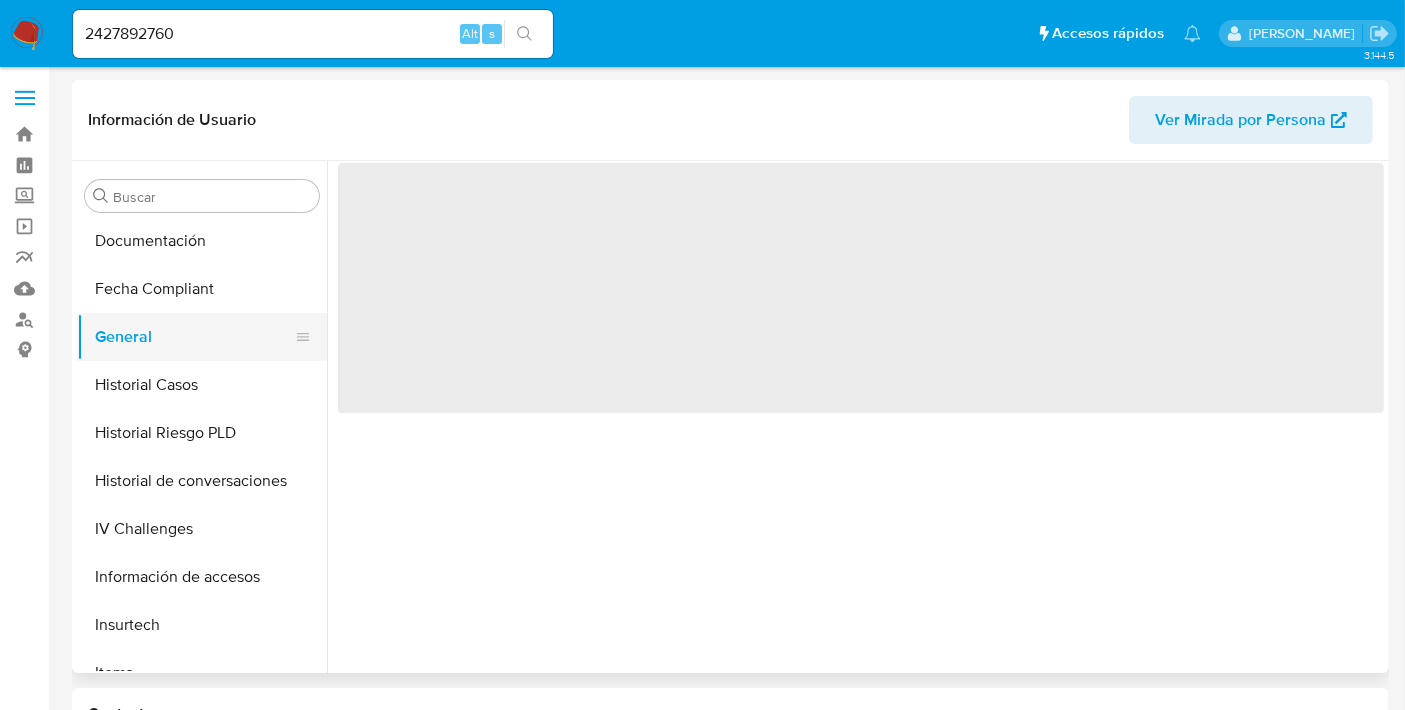 scroll, scrollTop: 454, scrollLeft: 0, axis: vertical 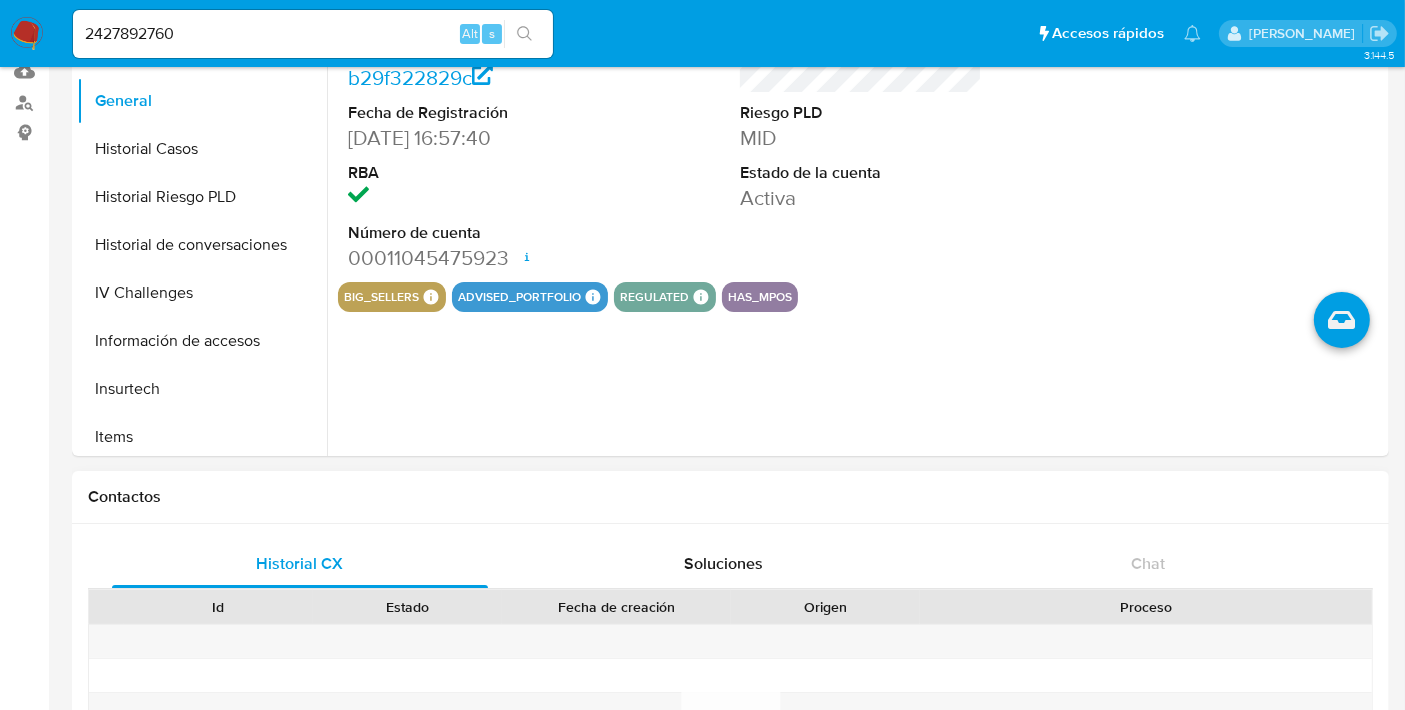 type 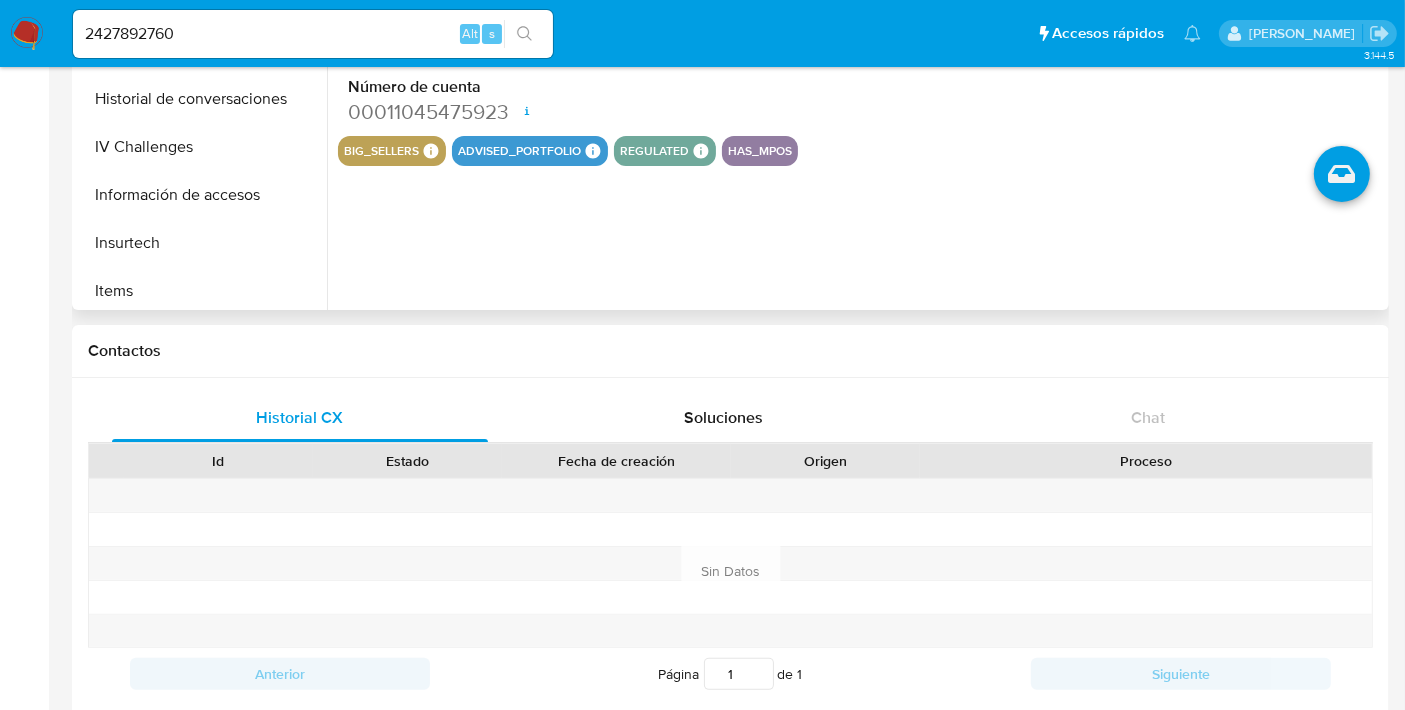 scroll, scrollTop: 0, scrollLeft: 0, axis: both 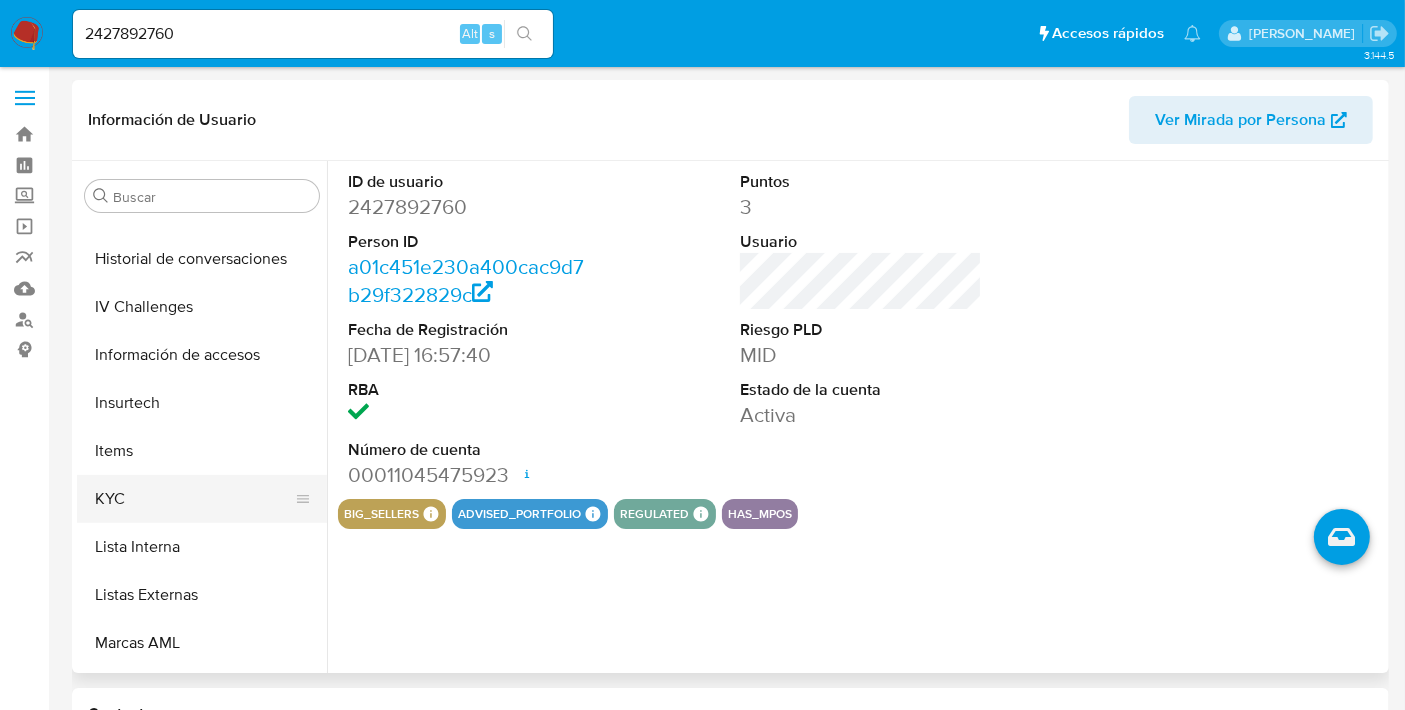 click on "KYC" at bounding box center [194, 499] 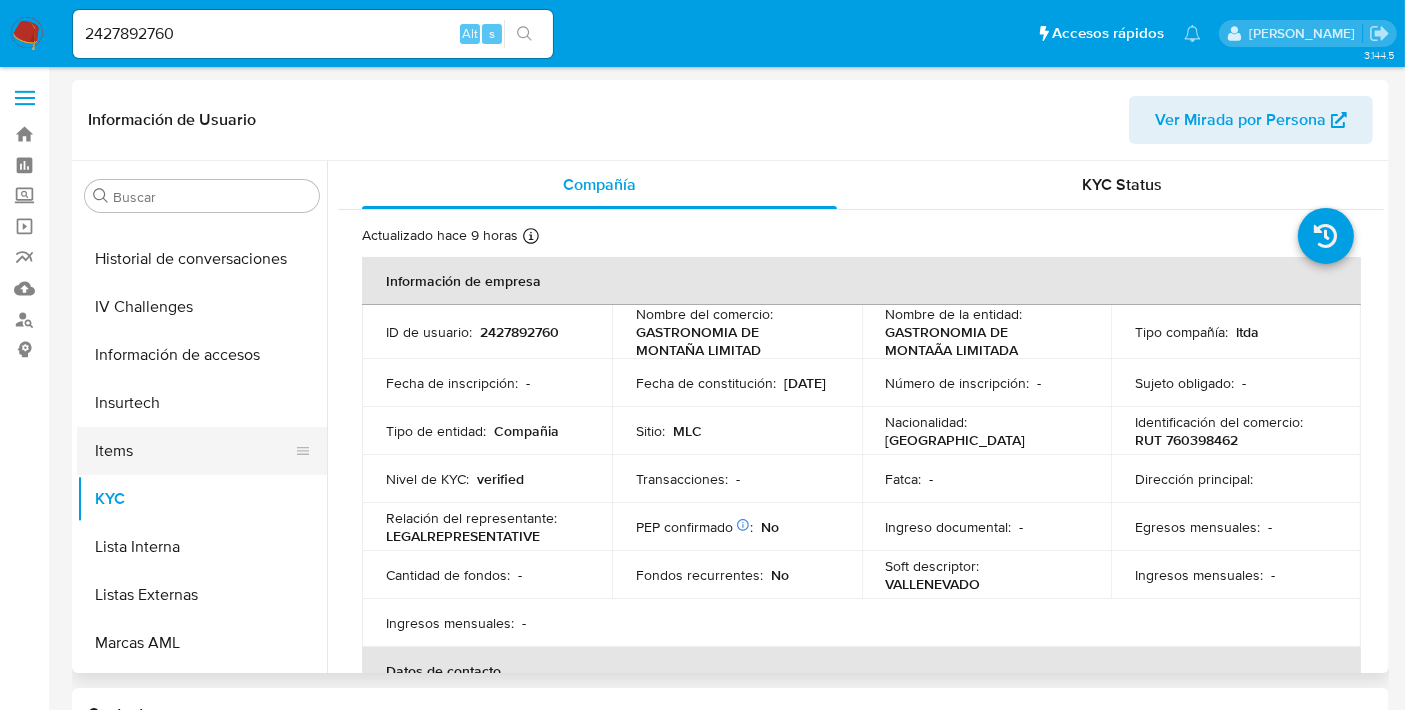 scroll, scrollTop: 373, scrollLeft: 0, axis: vertical 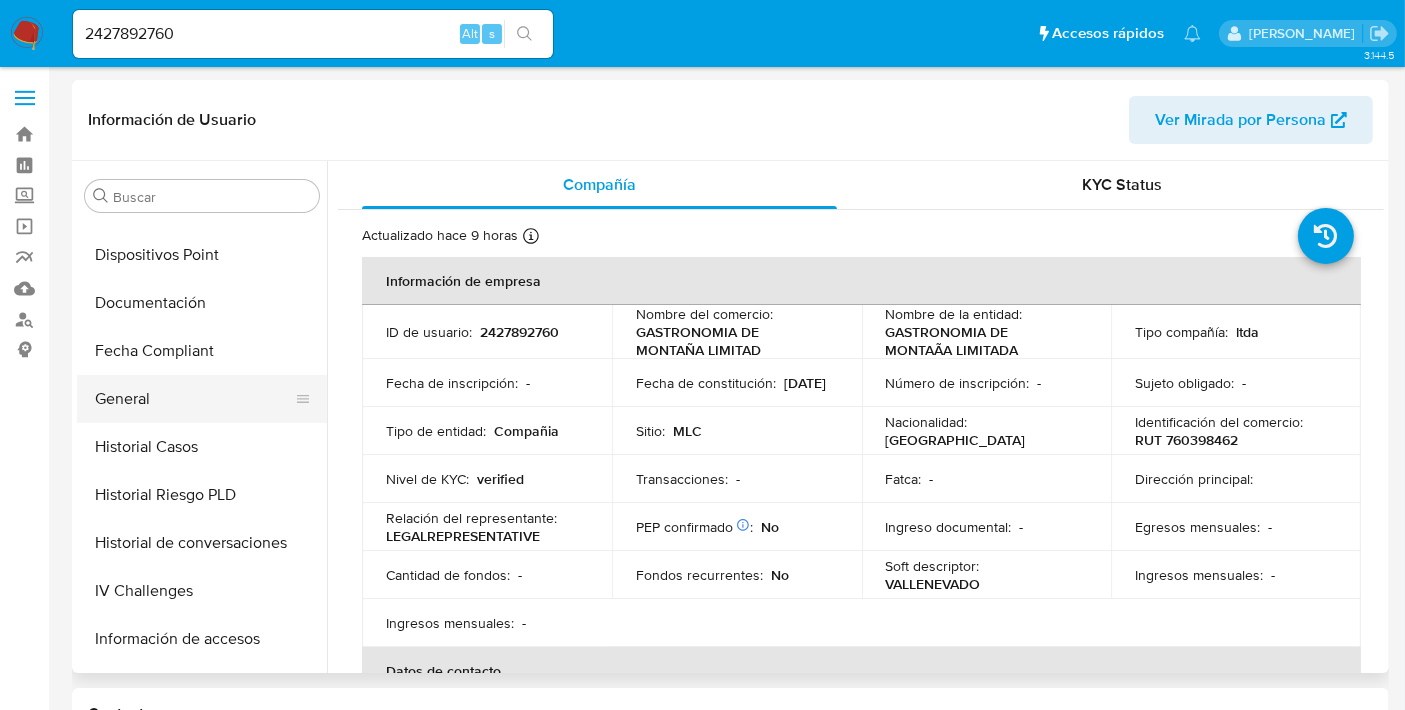 click on "General" at bounding box center (194, 399) 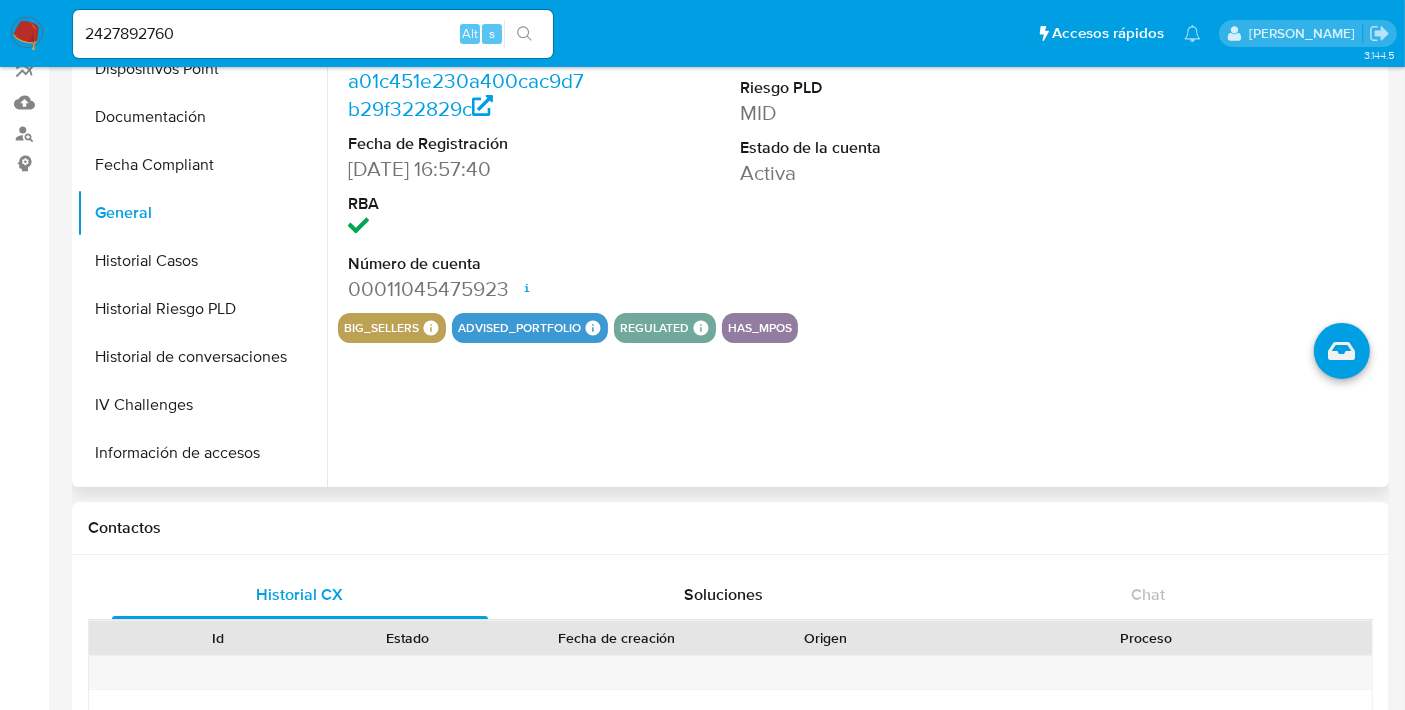 scroll, scrollTop: 202, scrollLeft: 0, axis: vertical 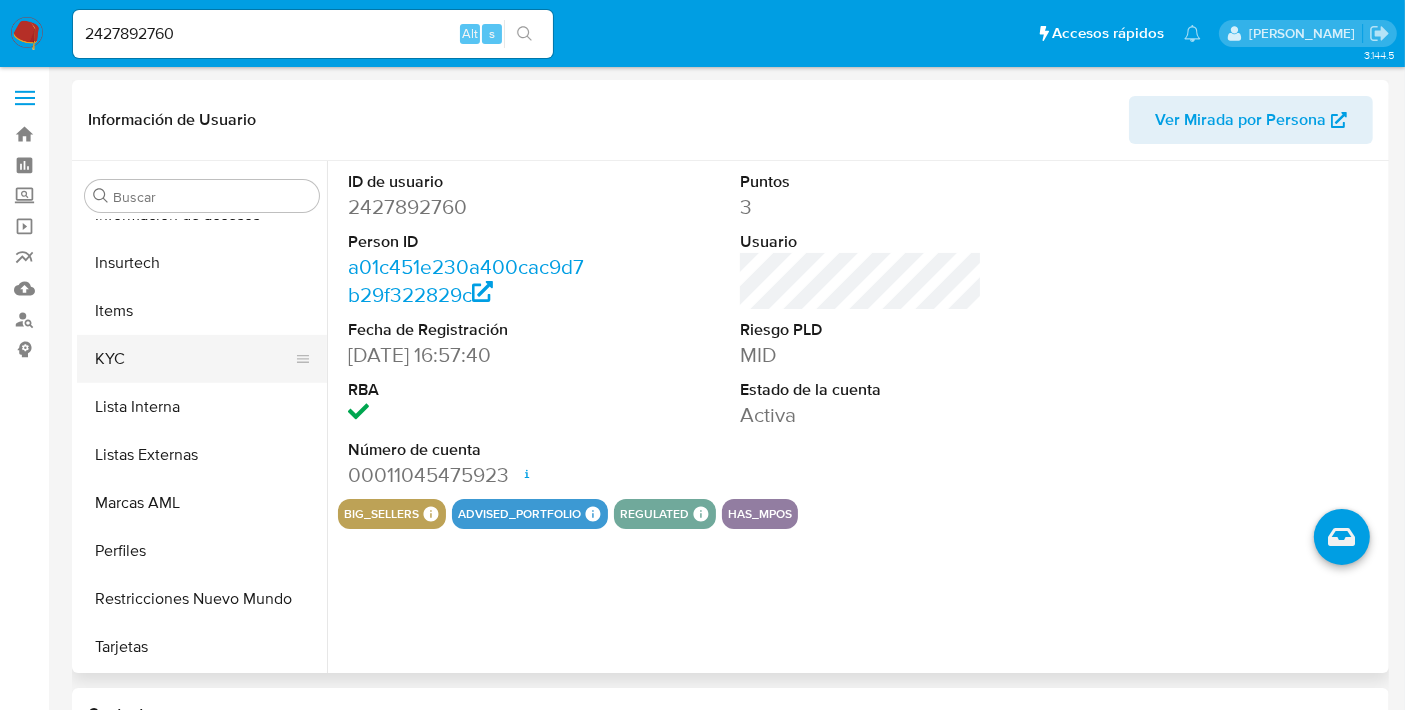 click on "KYC" at bounding box center [194, 359] 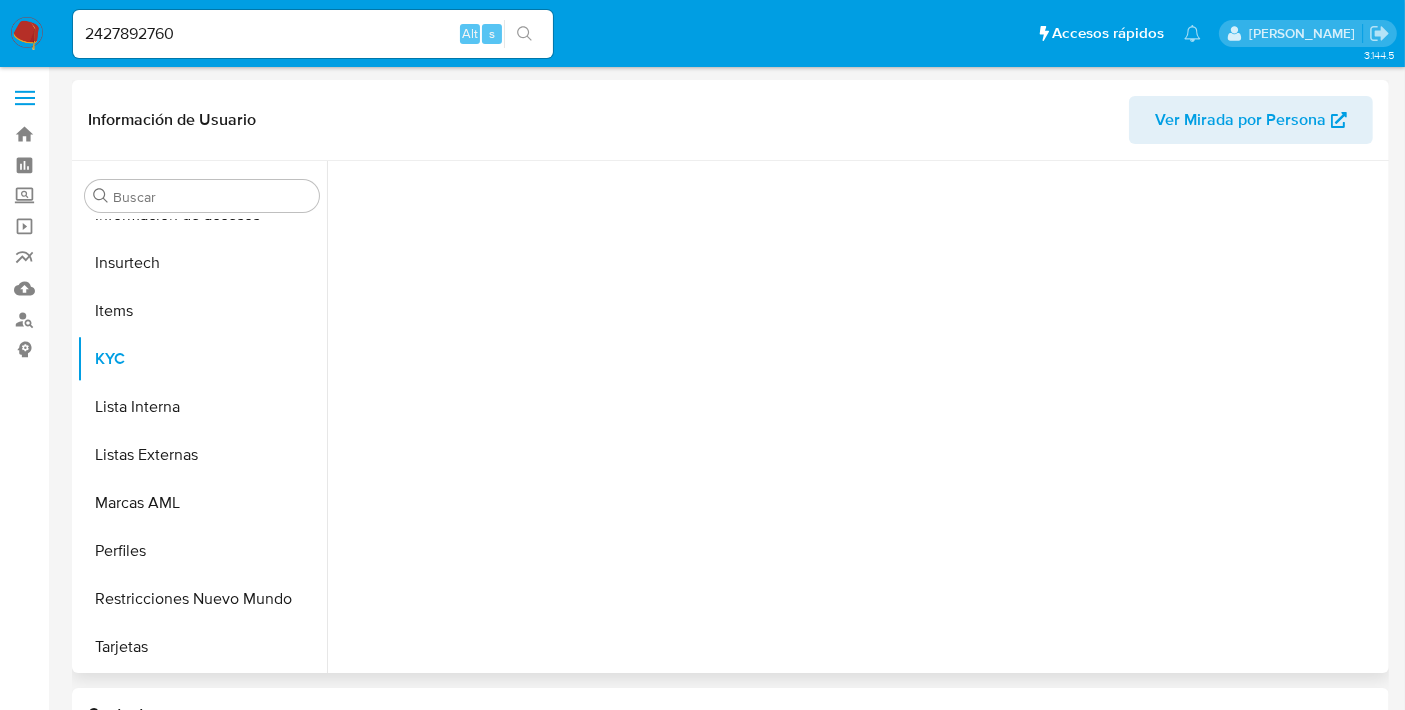 scroll, scrollTop: 796, scrollLeft: 0, axis: vertical 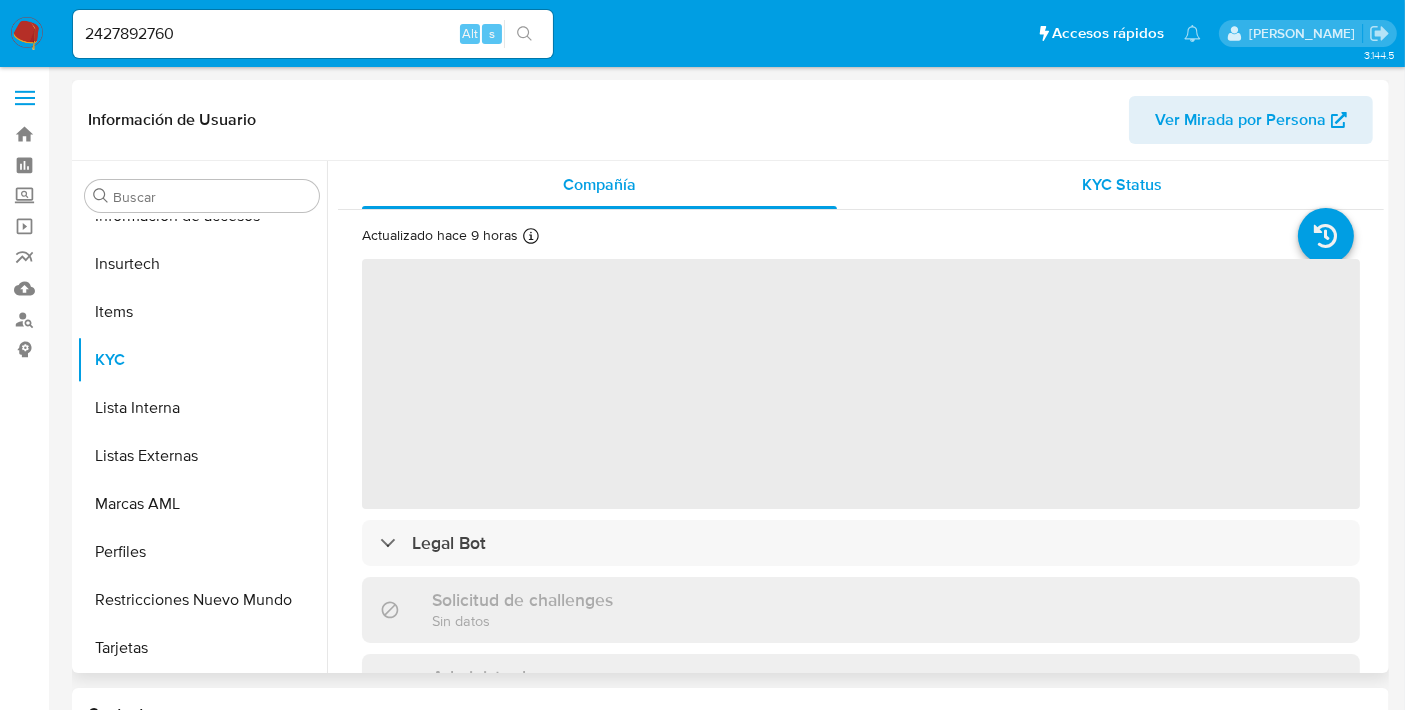 click on "KYC Status" at bounding box center [1122, 185] 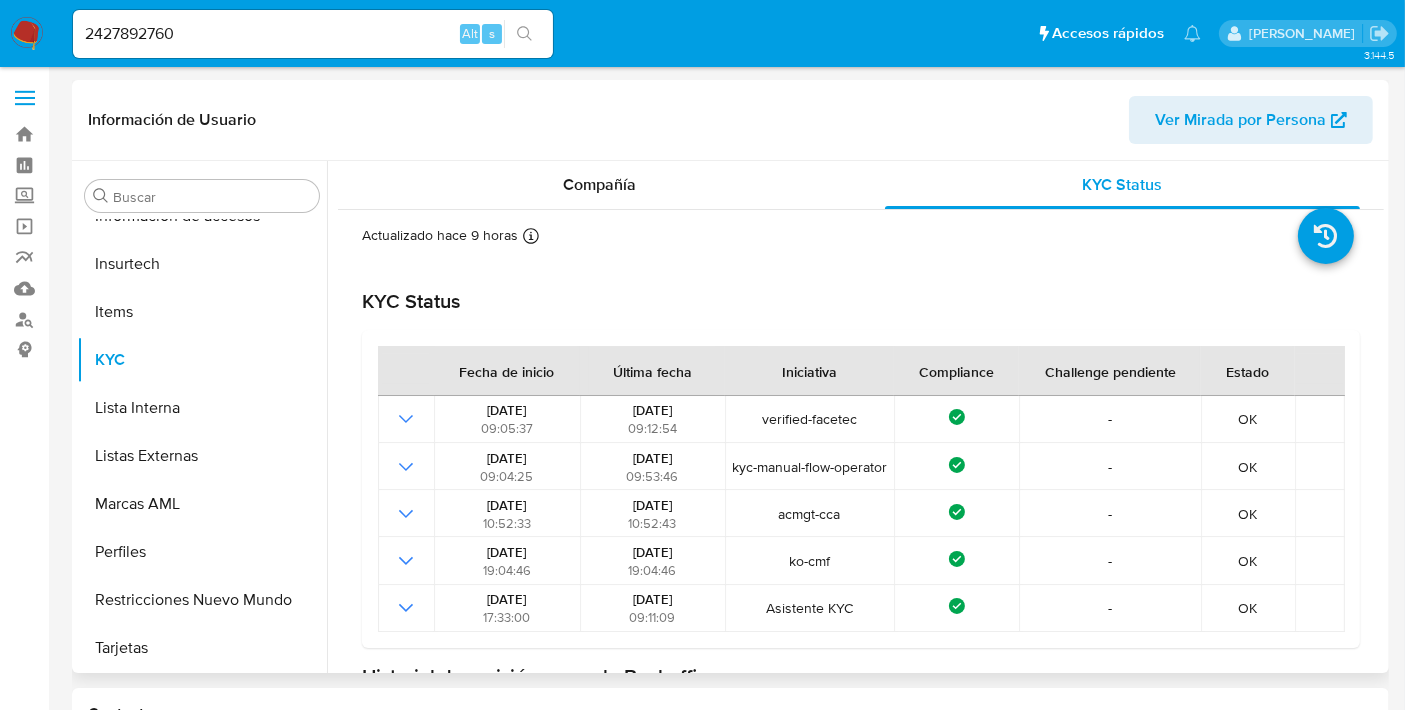 scroll, scrollTop: 194, scrollLeft: 0, axis: vertical 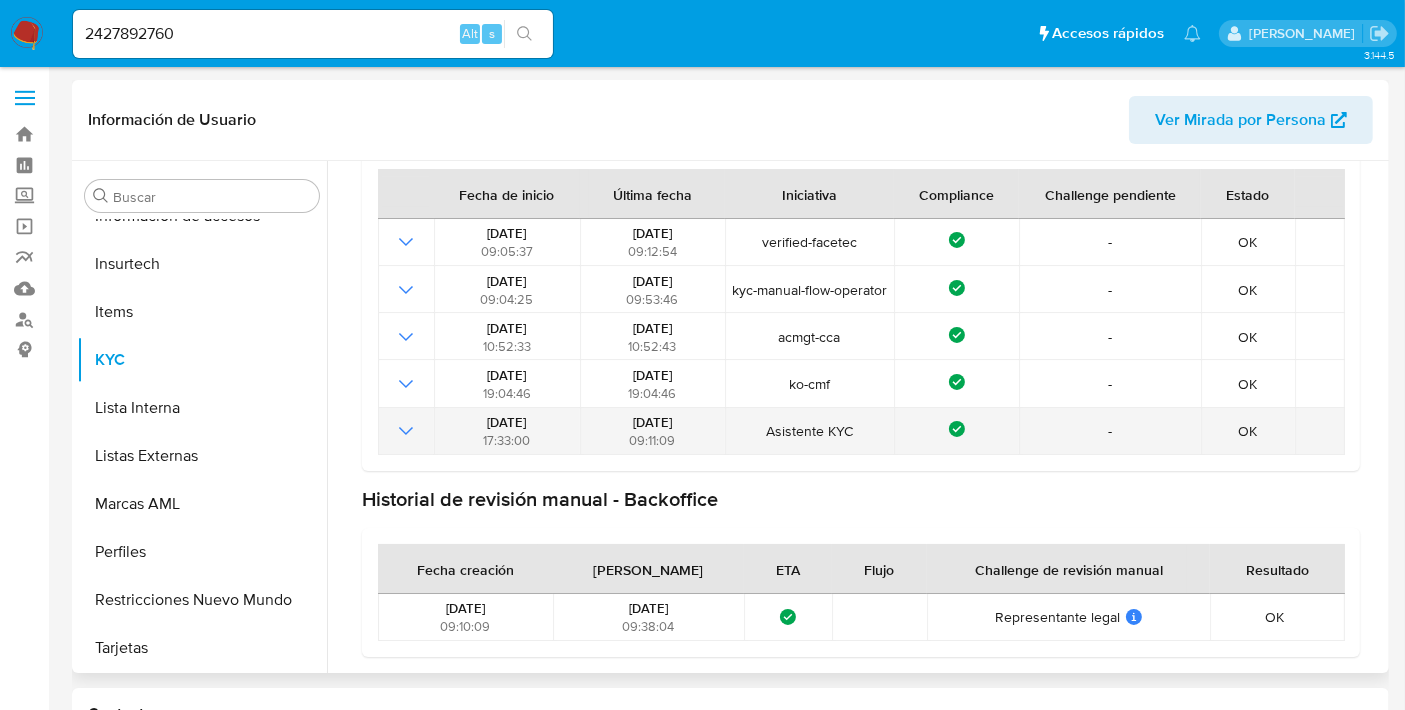 click 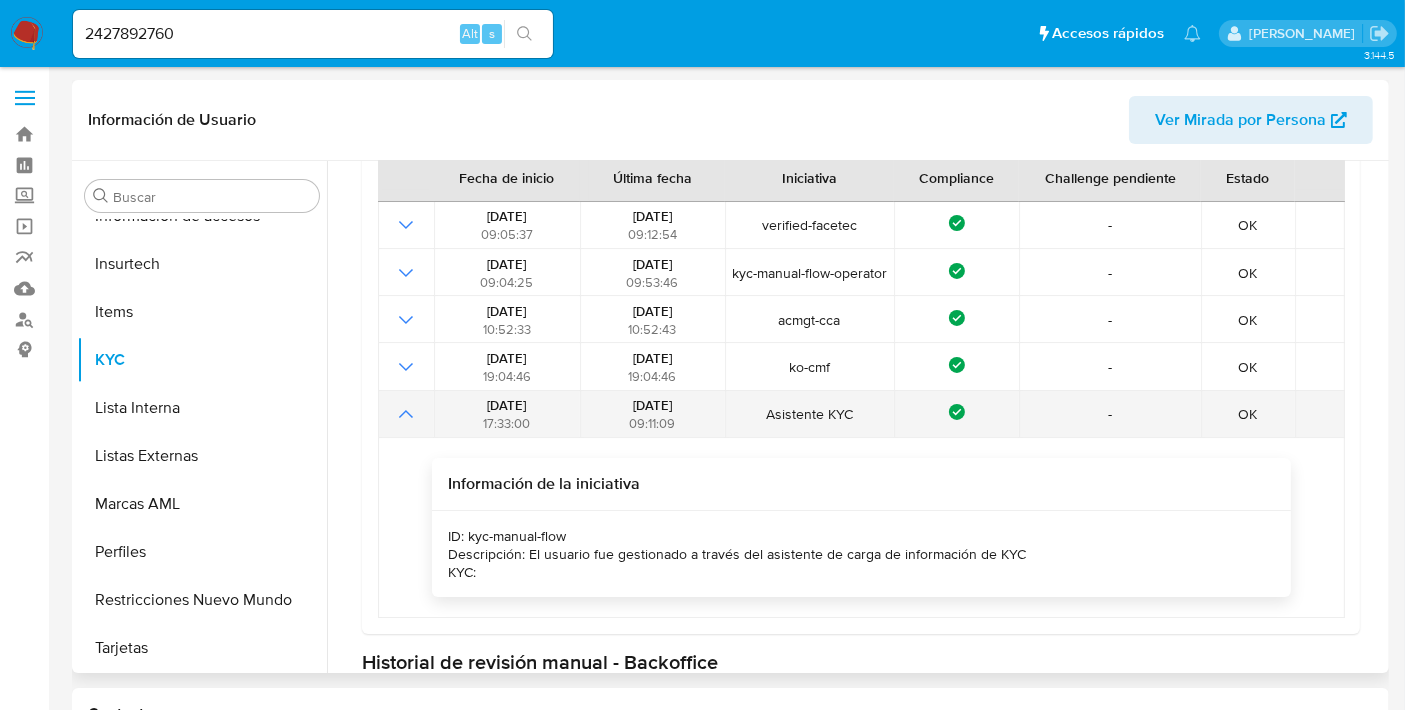 click 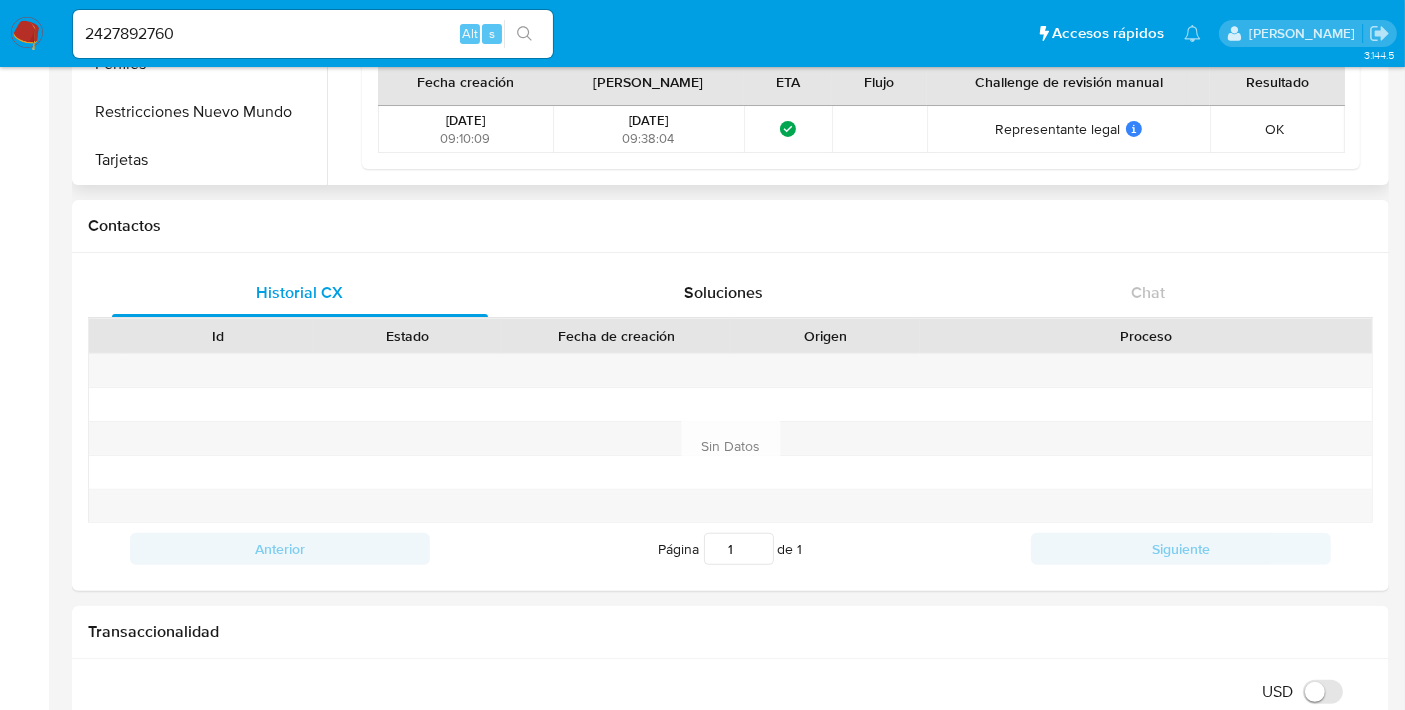 scroll, scrollTop: 491, scrollLeft: 0, axis: vertical 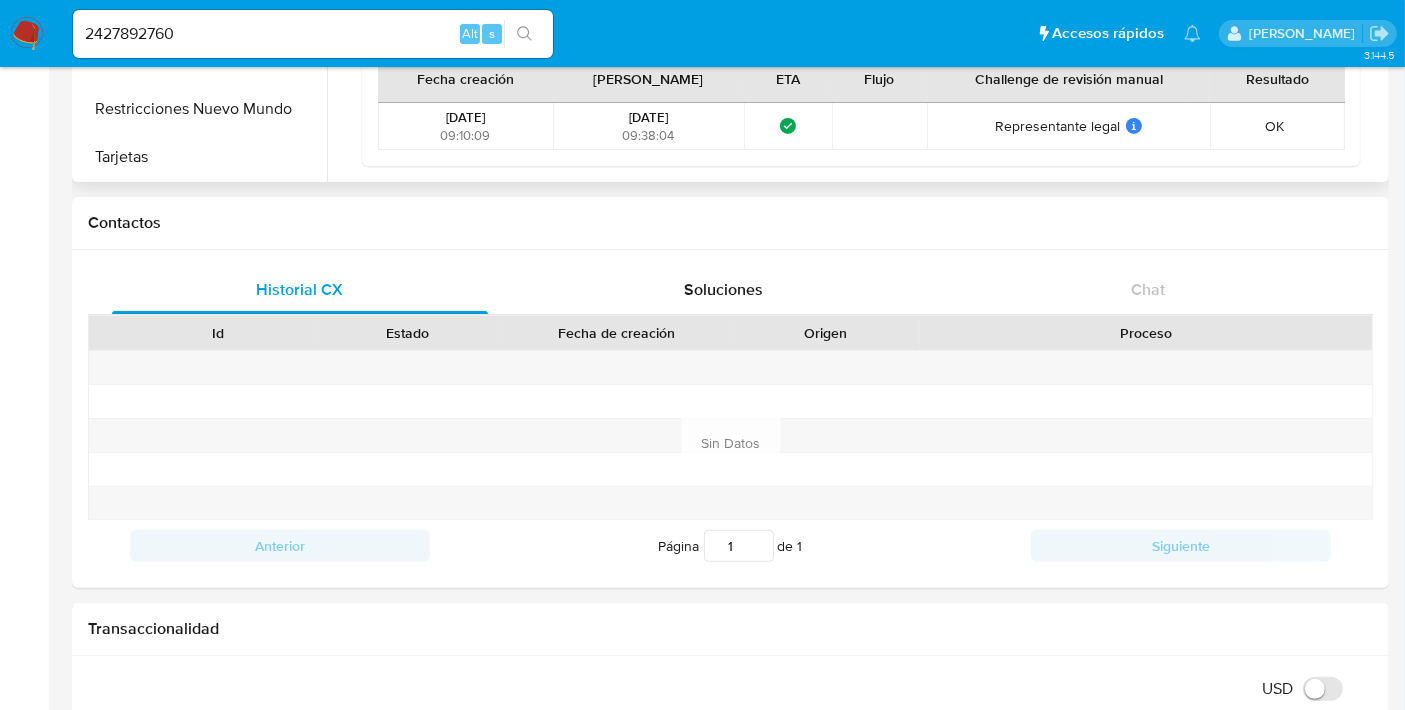 type 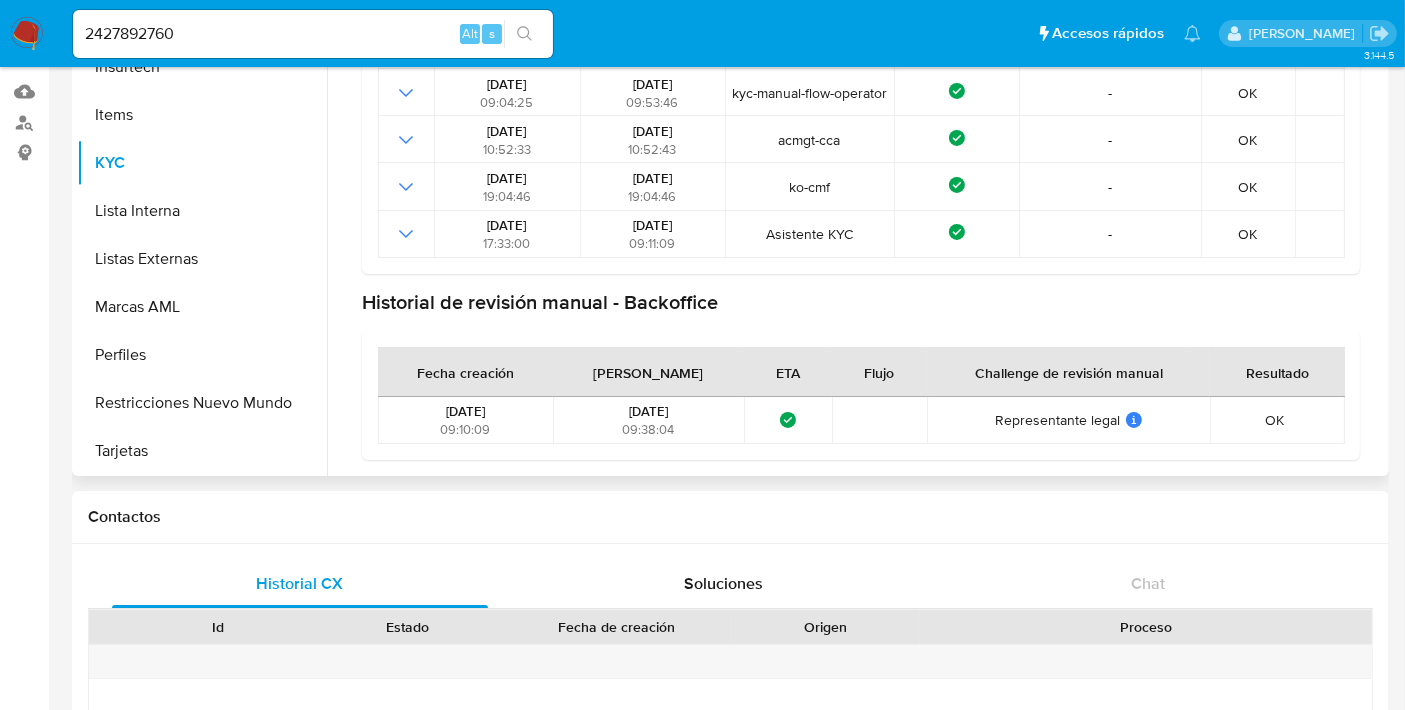 scroll, scrollTop: 200, scrollLeft: 0, axis: vertical 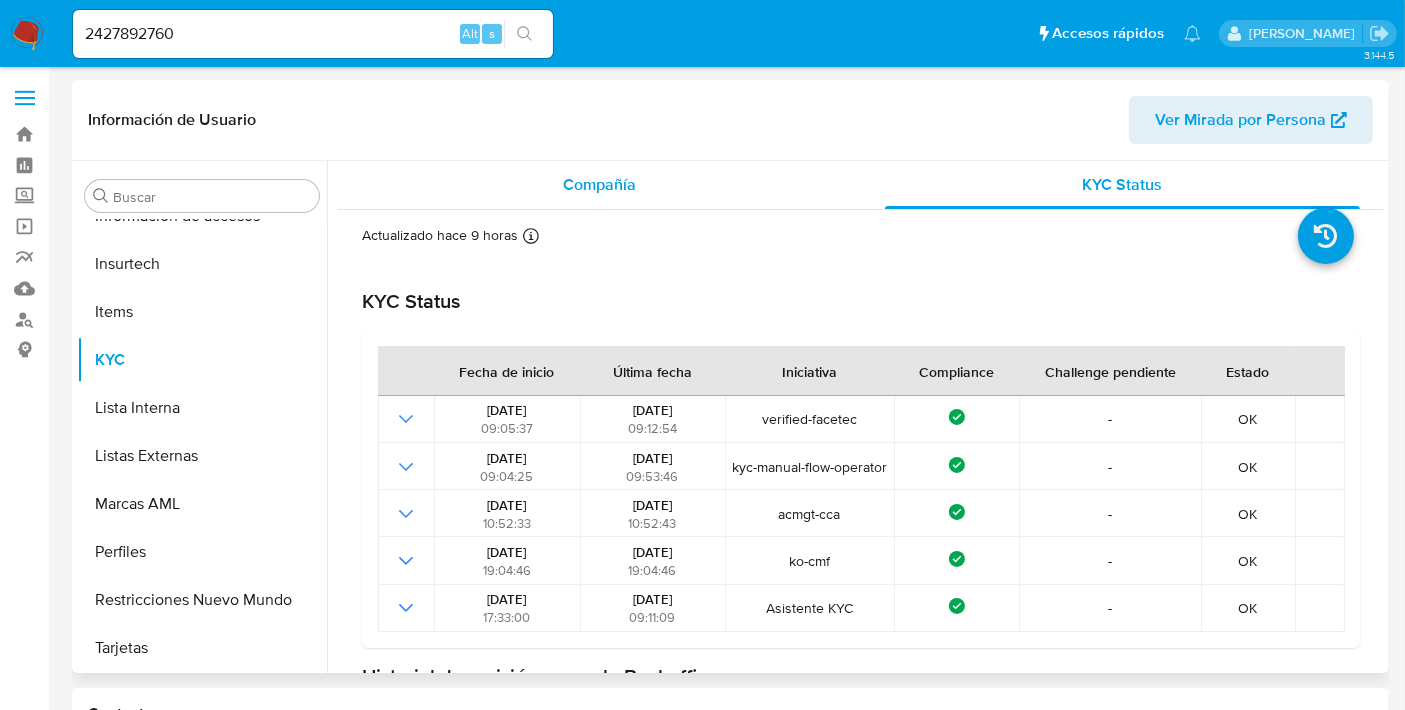 click on "Compañía" at bounding box center (599, 185) 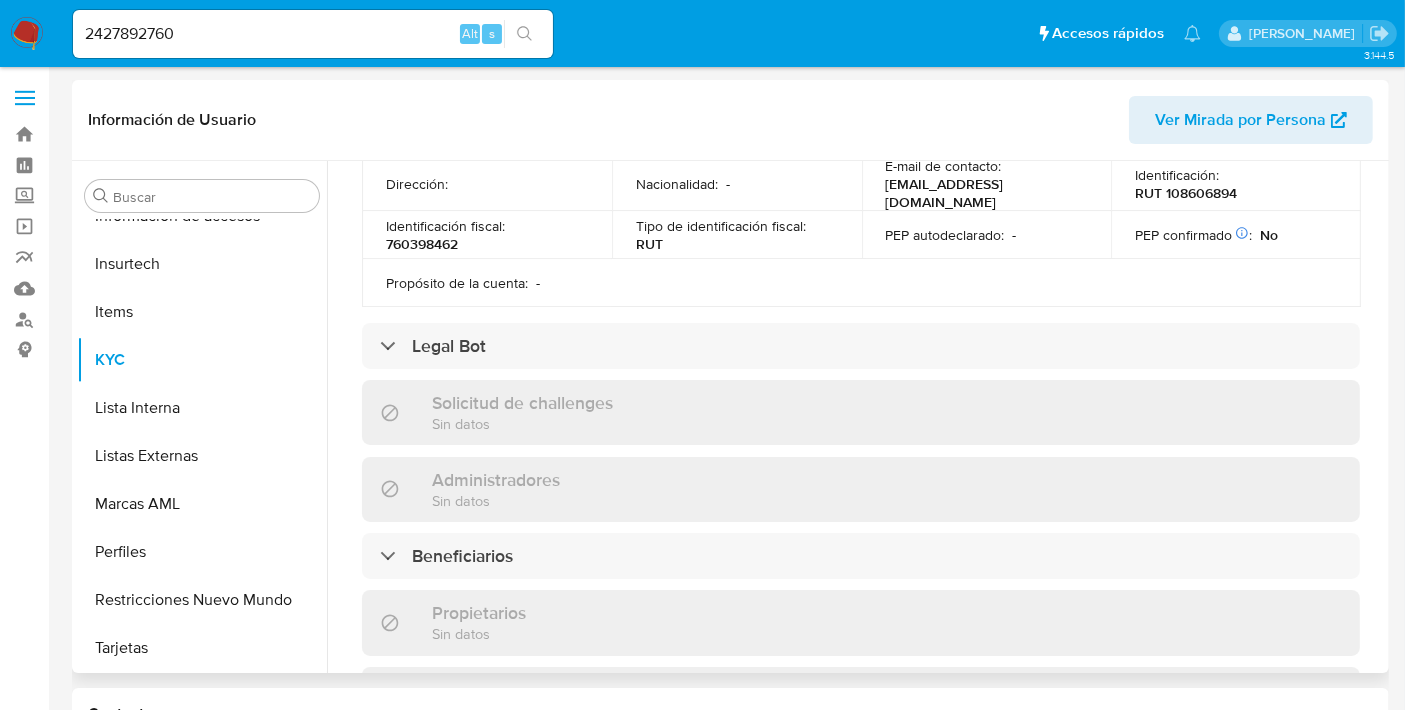 scroll, scrollTop: 731, scrollLeft: 0, axis: vertical 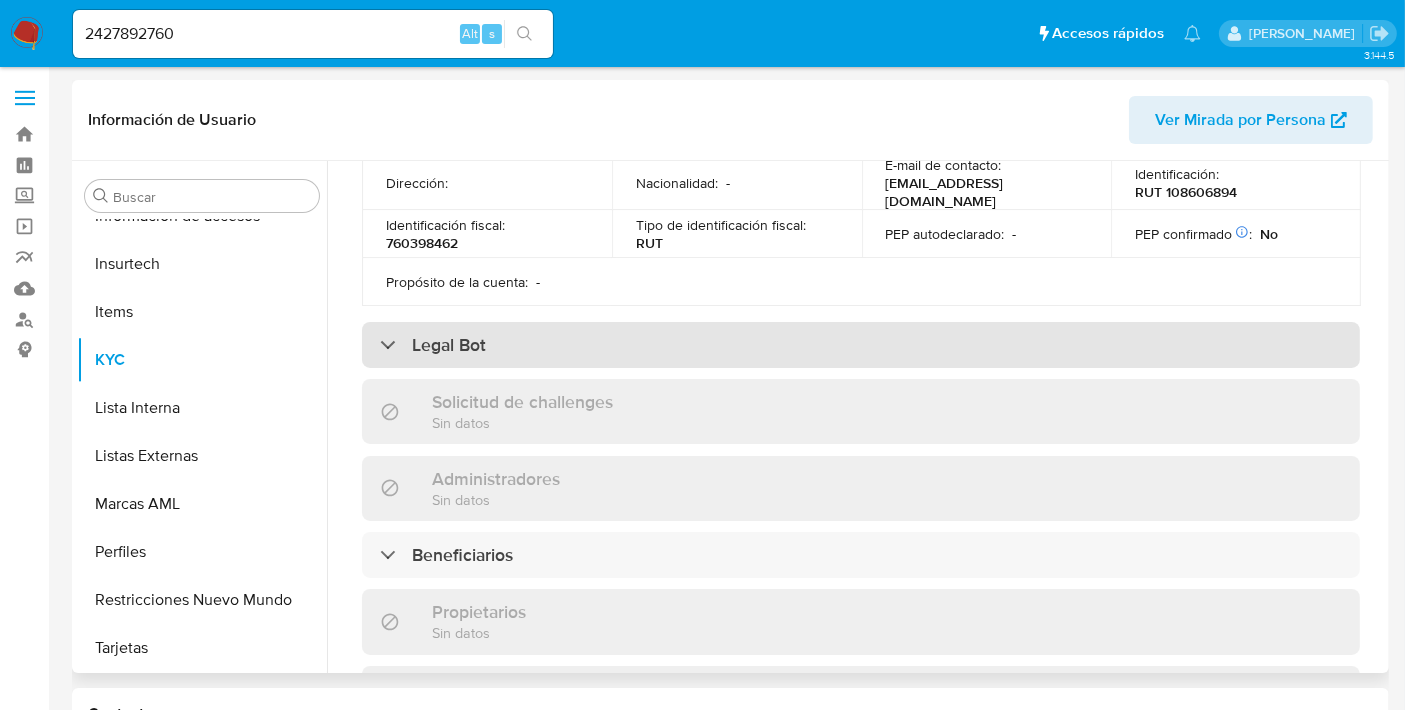 click on "Legal Bot" at bounding box center [861, 345] 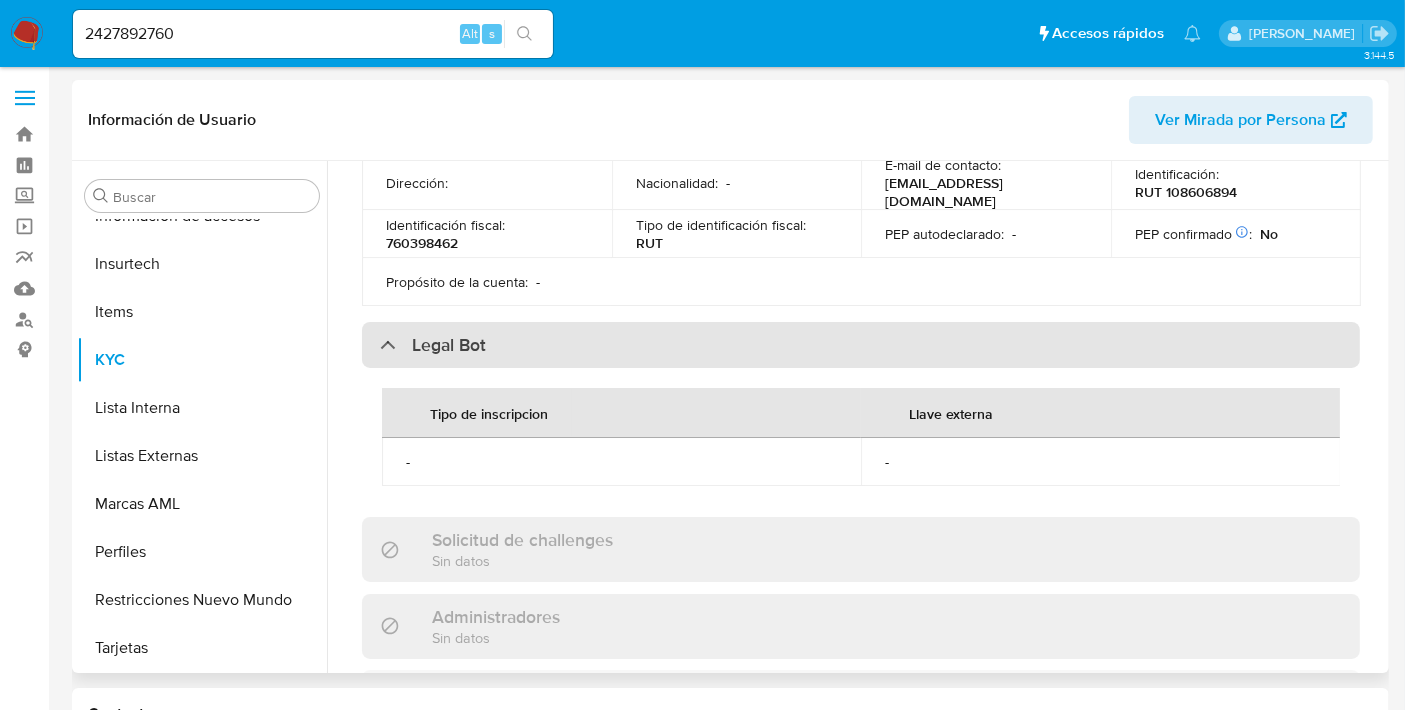click on "Legal Bot" at bounding box center [861, 345] 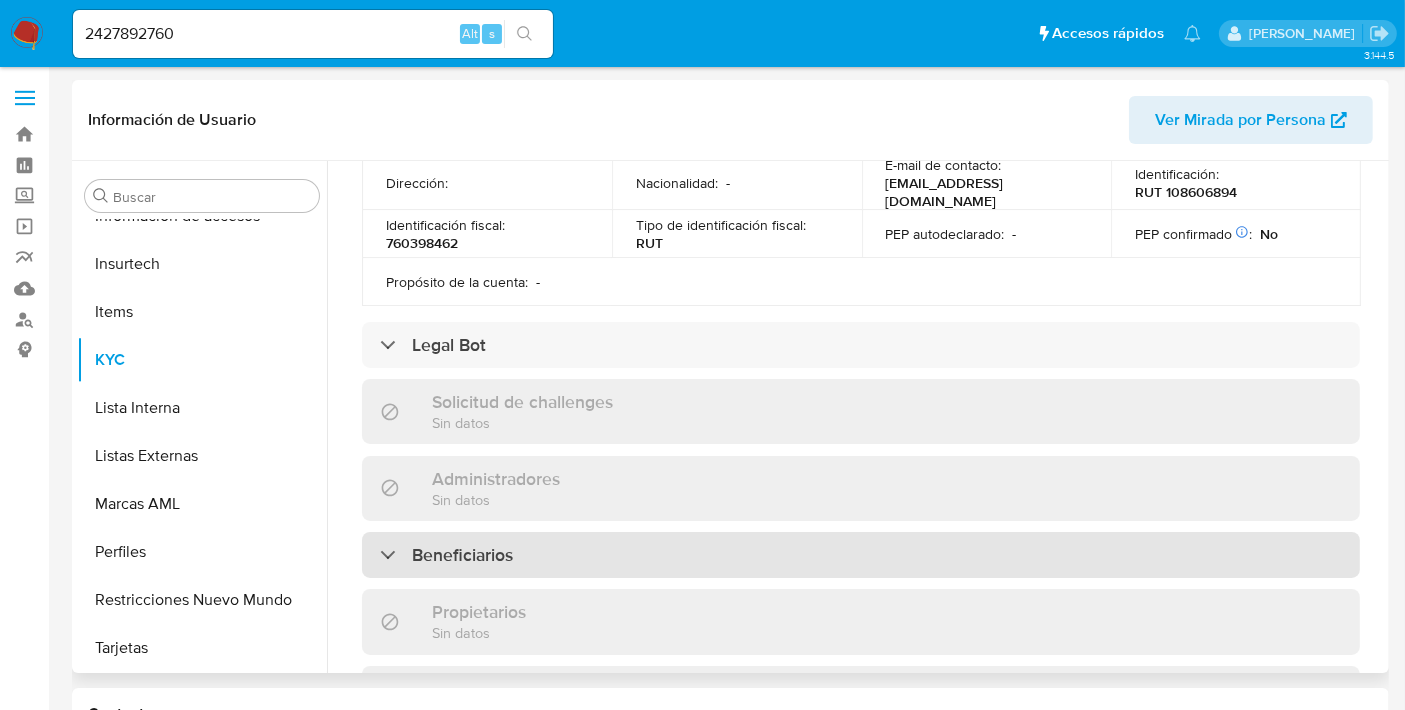 click on "Beneficiarios" at bounding box center [861, 555] 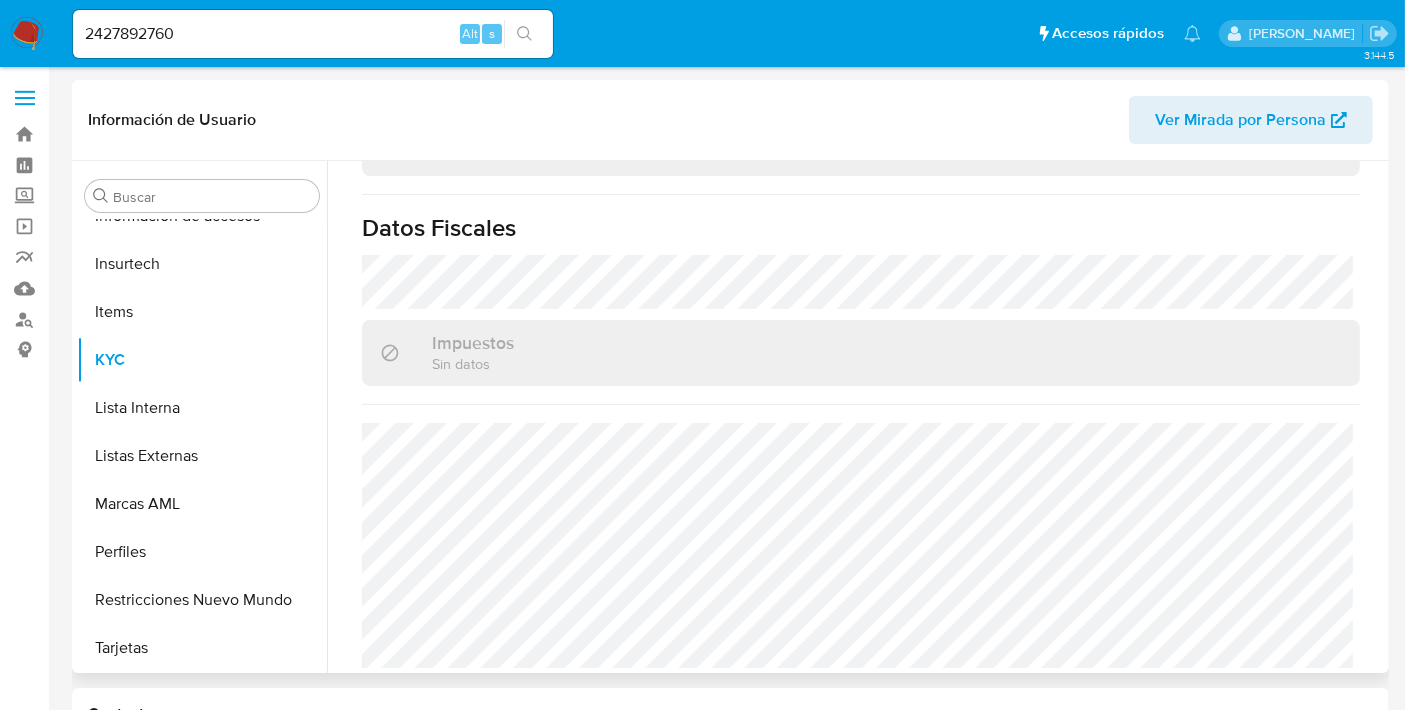 scroll, scrollTop: 1569, scrollLeft: 0, axis: vertical 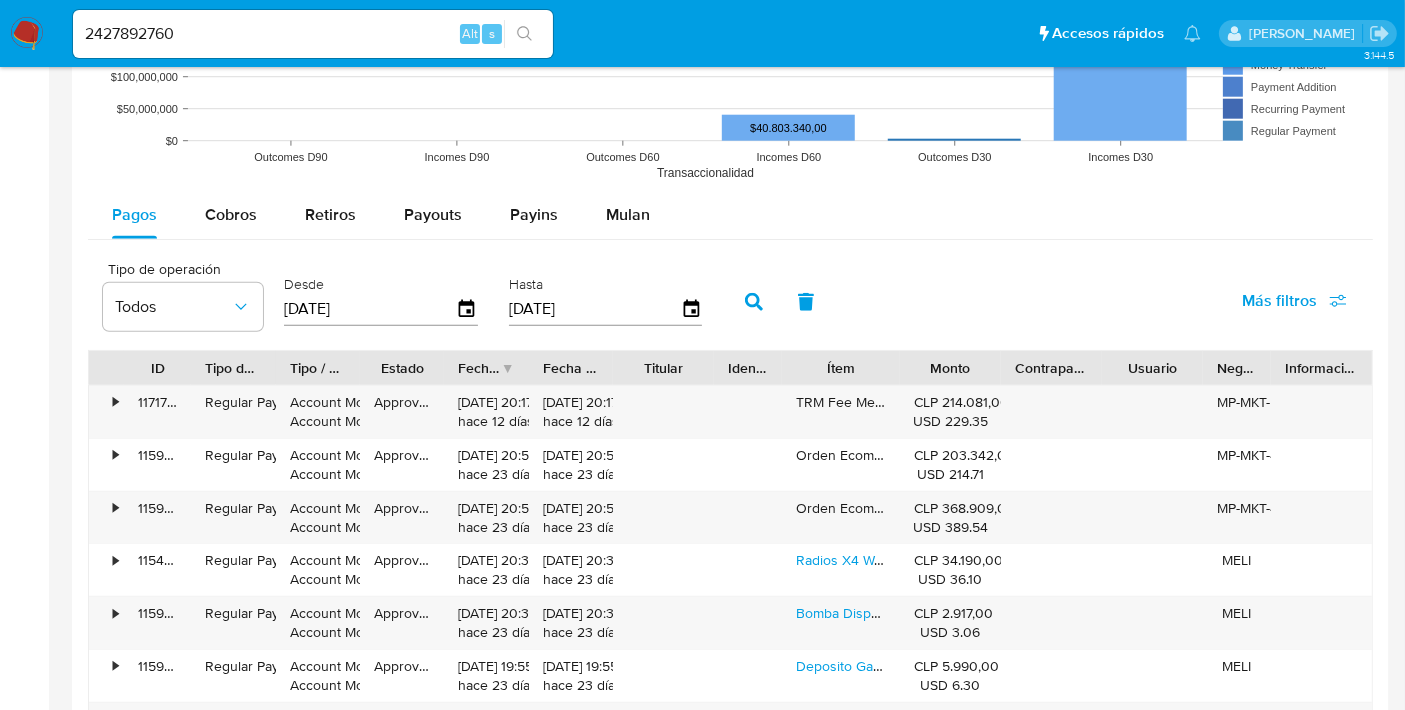 click on "Account Money Account Money" at bounding box center [318, 465] 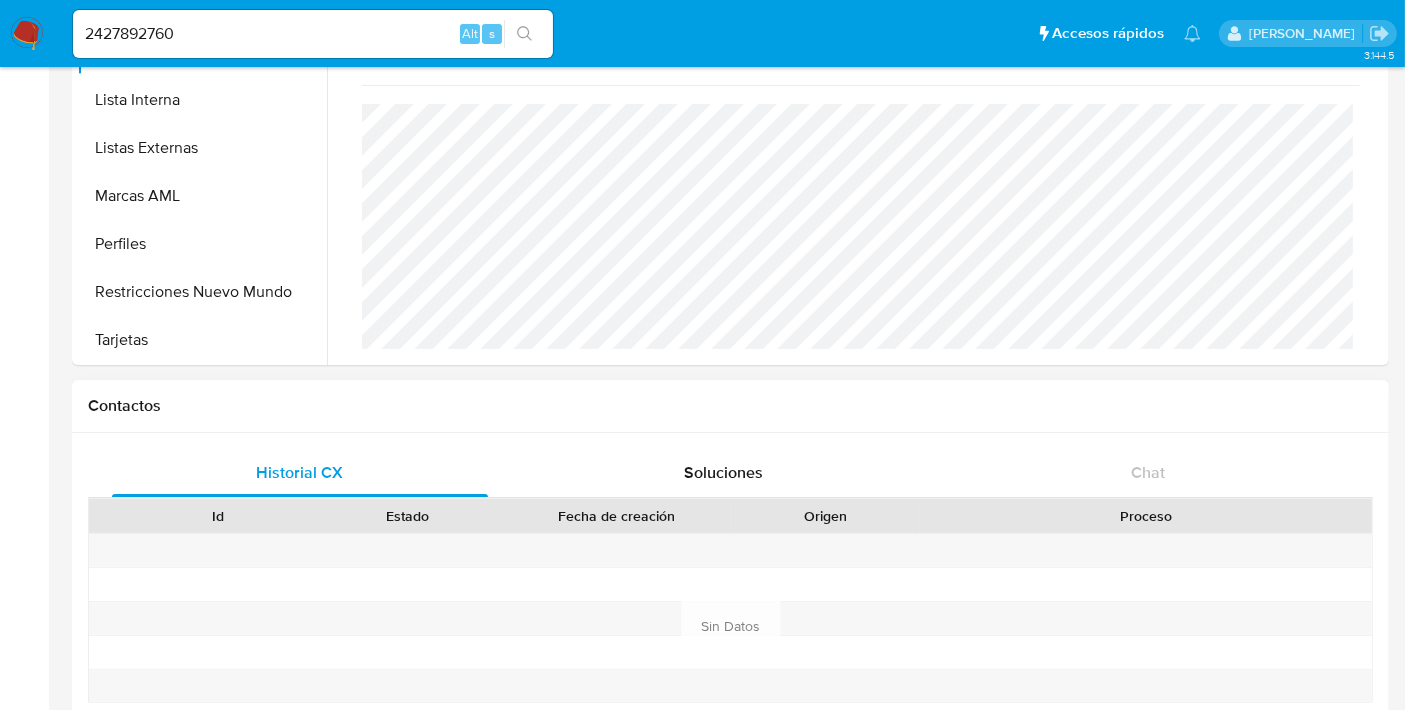 scroll, scrollTop: 308, scrollLeft: 0, axis: vertical 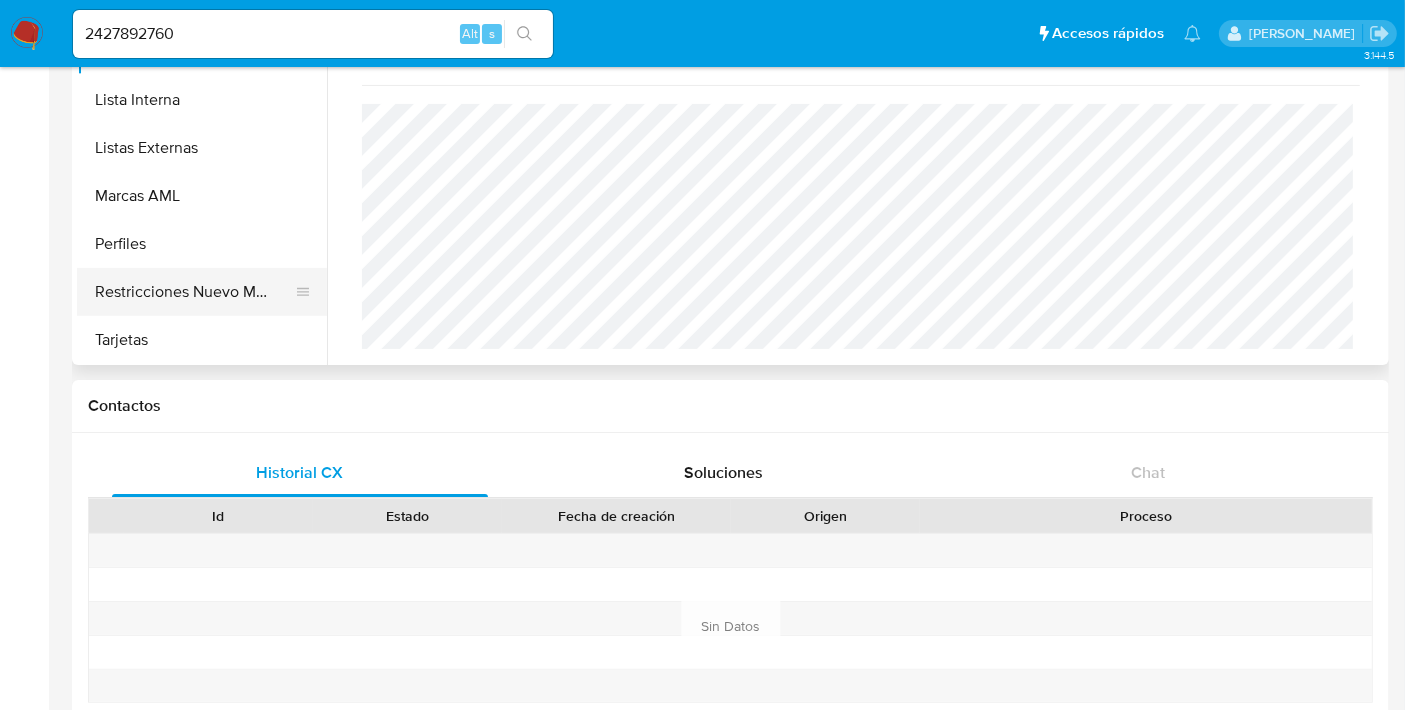 click on "Restricciones Nuevo Mundo" at bounding box center [194, 292] 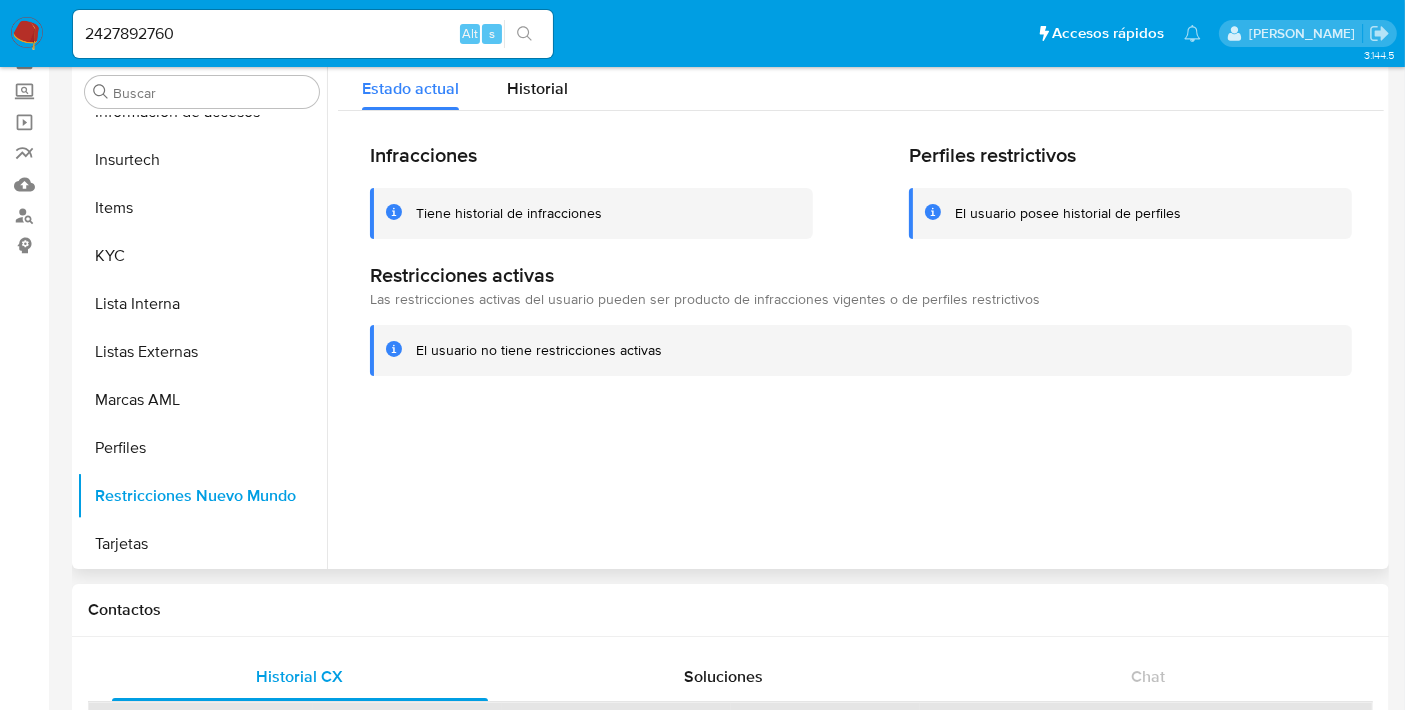 scroll, scrollTop: 103, scrollLeft: 0, axis: vertical 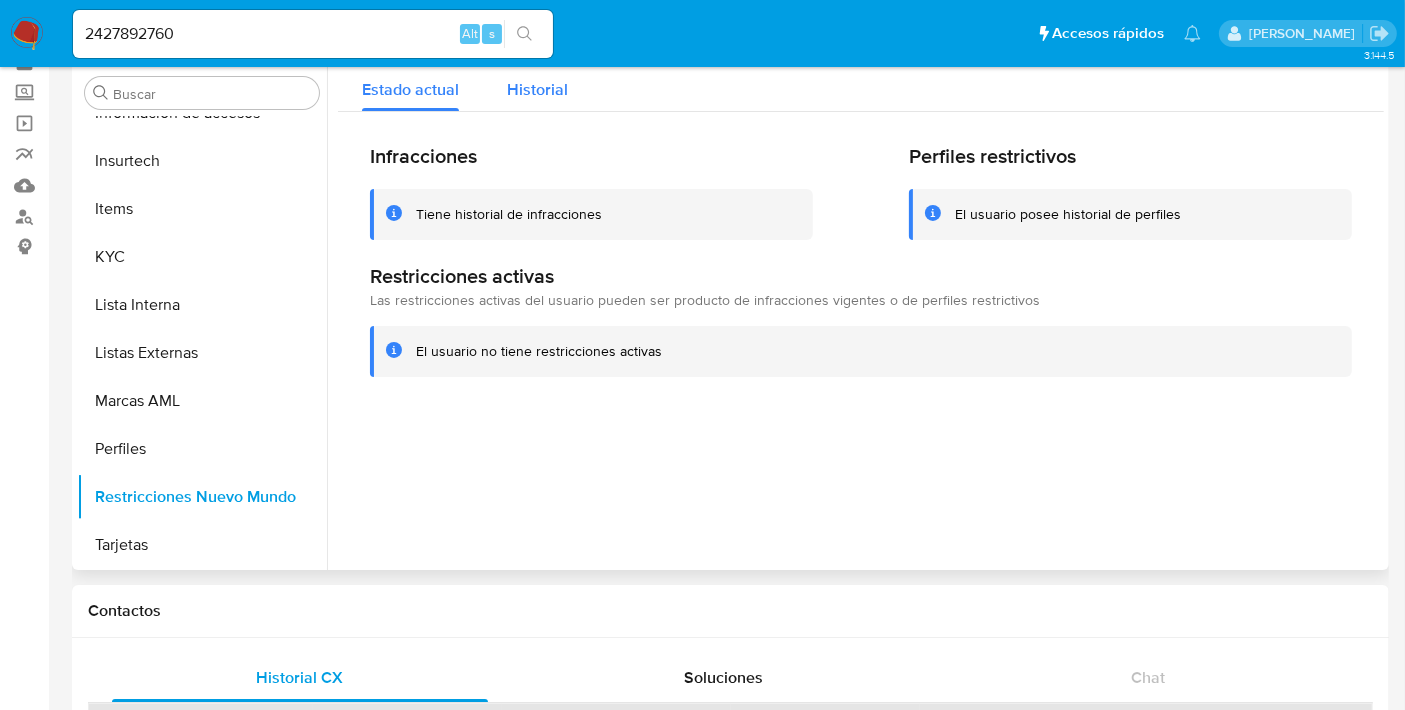 click on "Historial" at bounding box center [537, 89] 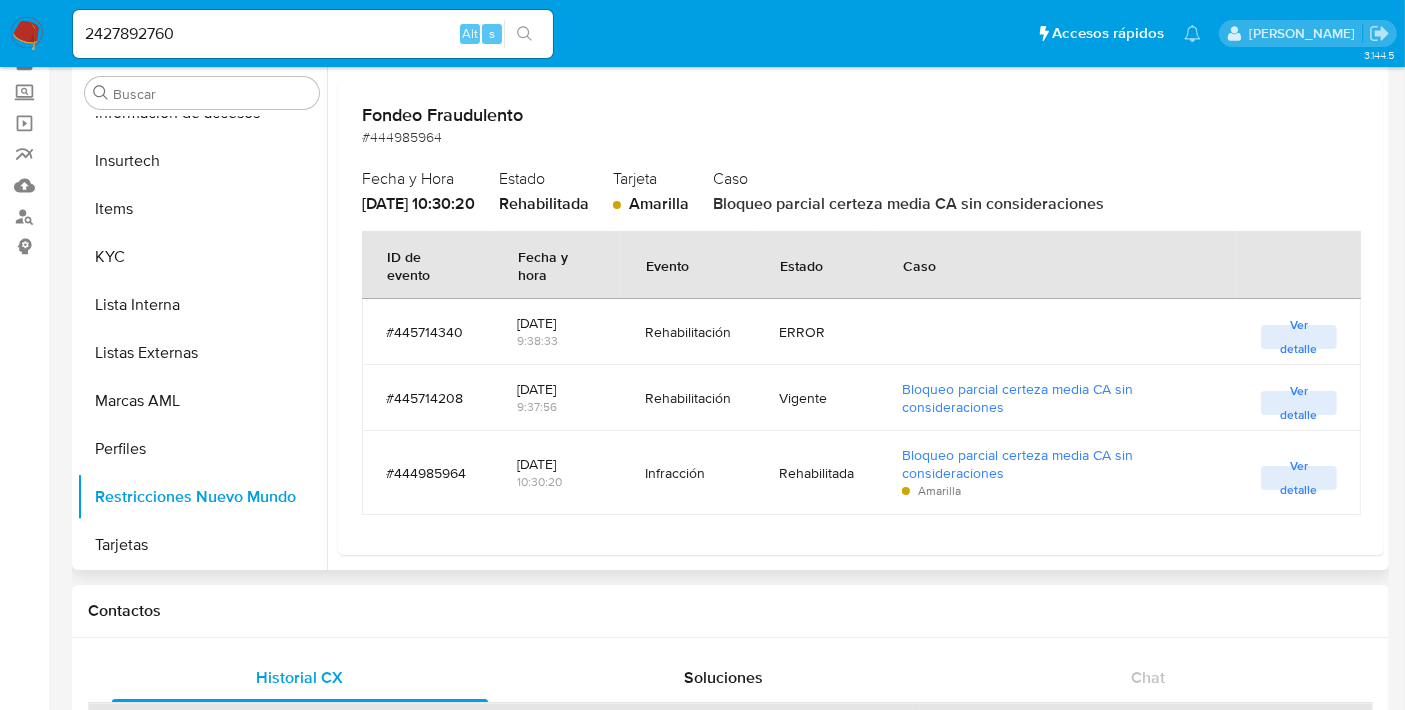 scroll, scrollTop: 114, scrollLeft: 0, axis: vertical 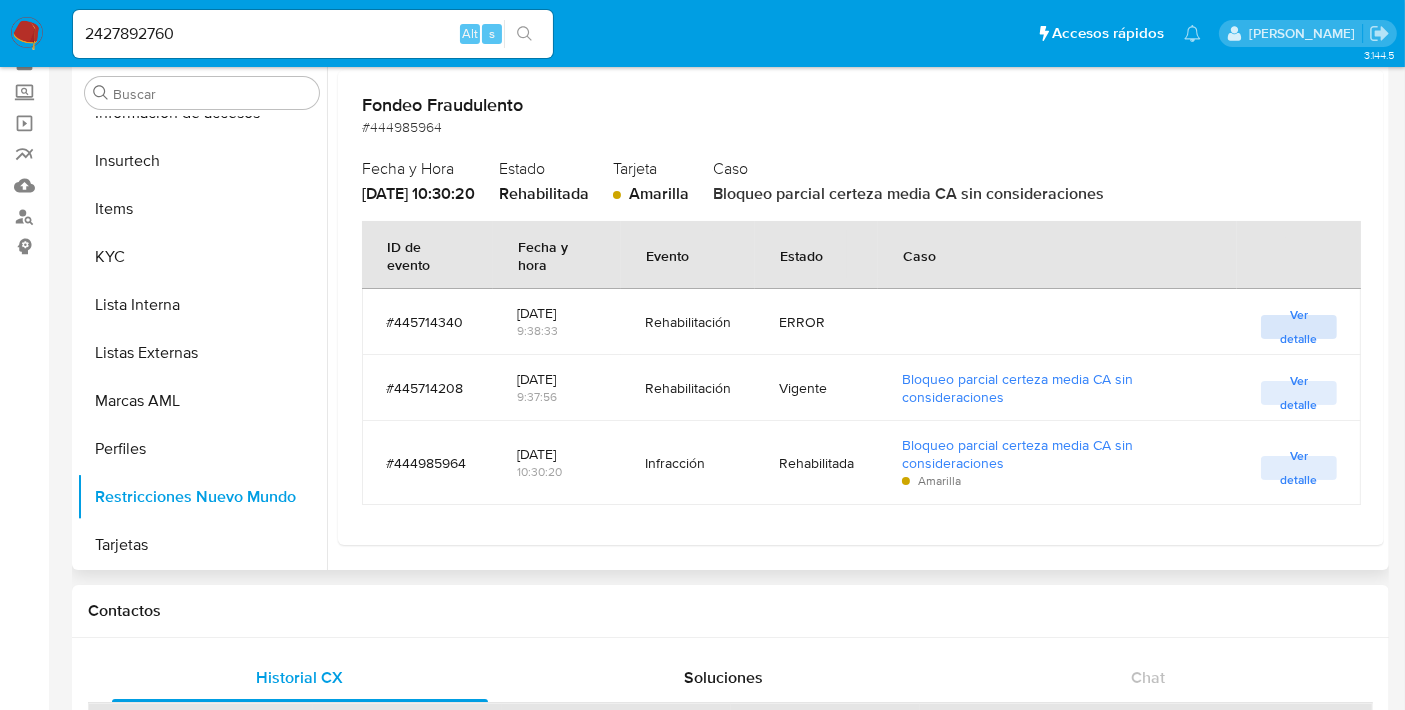 click on "Ver detalle" at bounding box center [1299, 327] 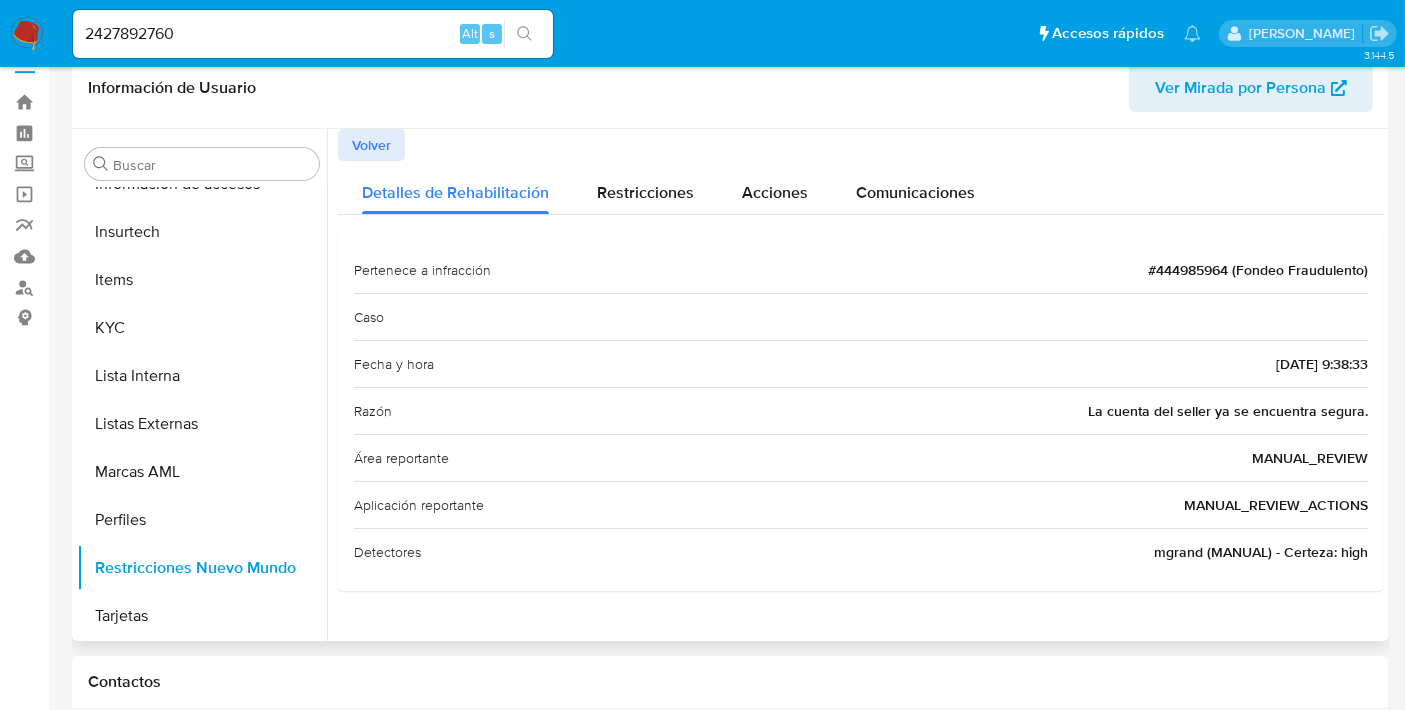 scroll, scrollTop: 31, scrollLeft: 0, axis: vertical 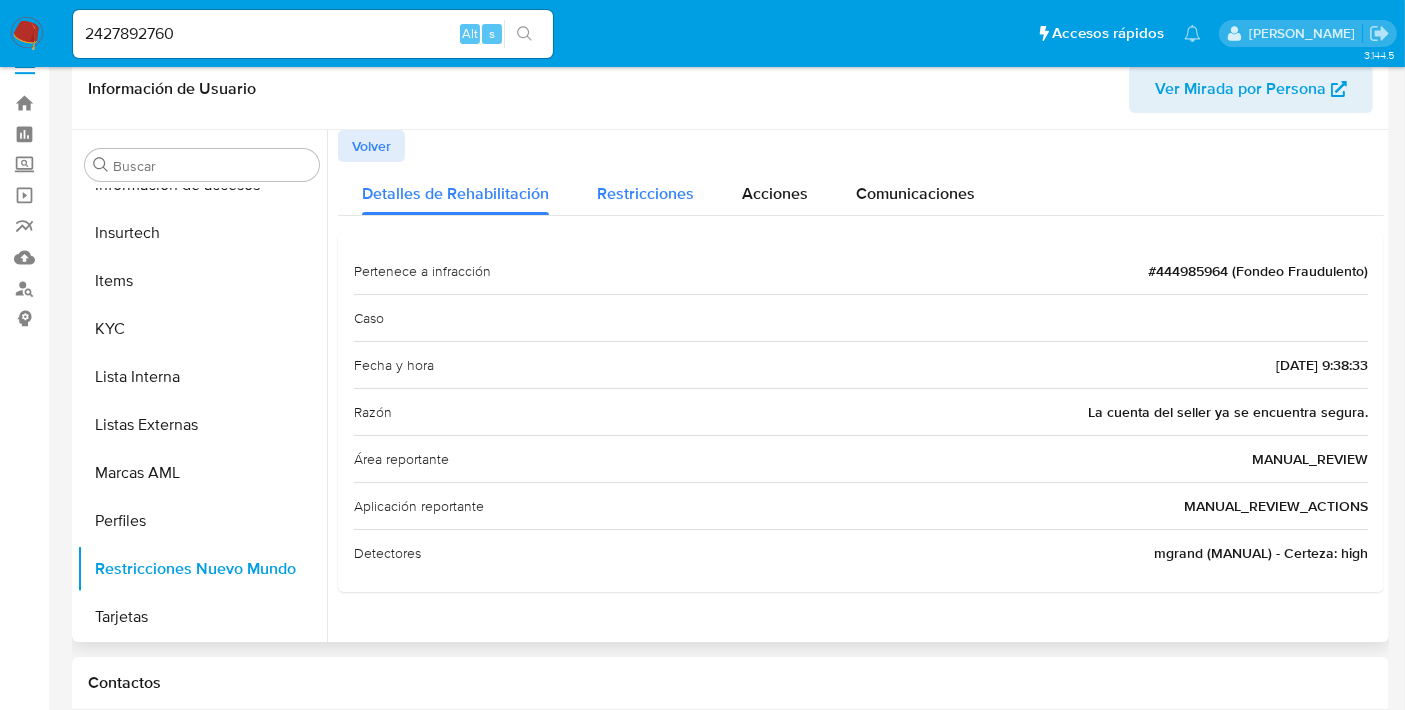 click on "Restricciones" at bounding box center [645, 193] 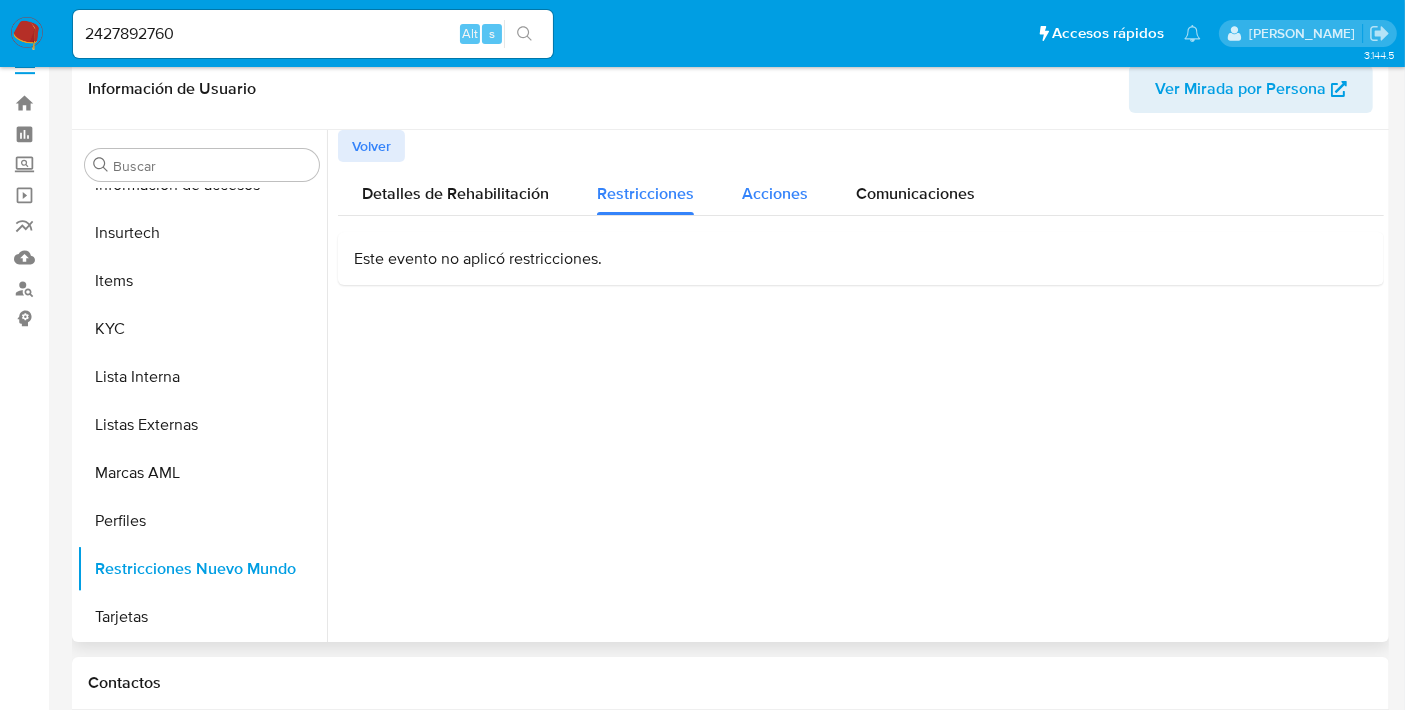 click on "Acciones" at bounding box center (775, 193) 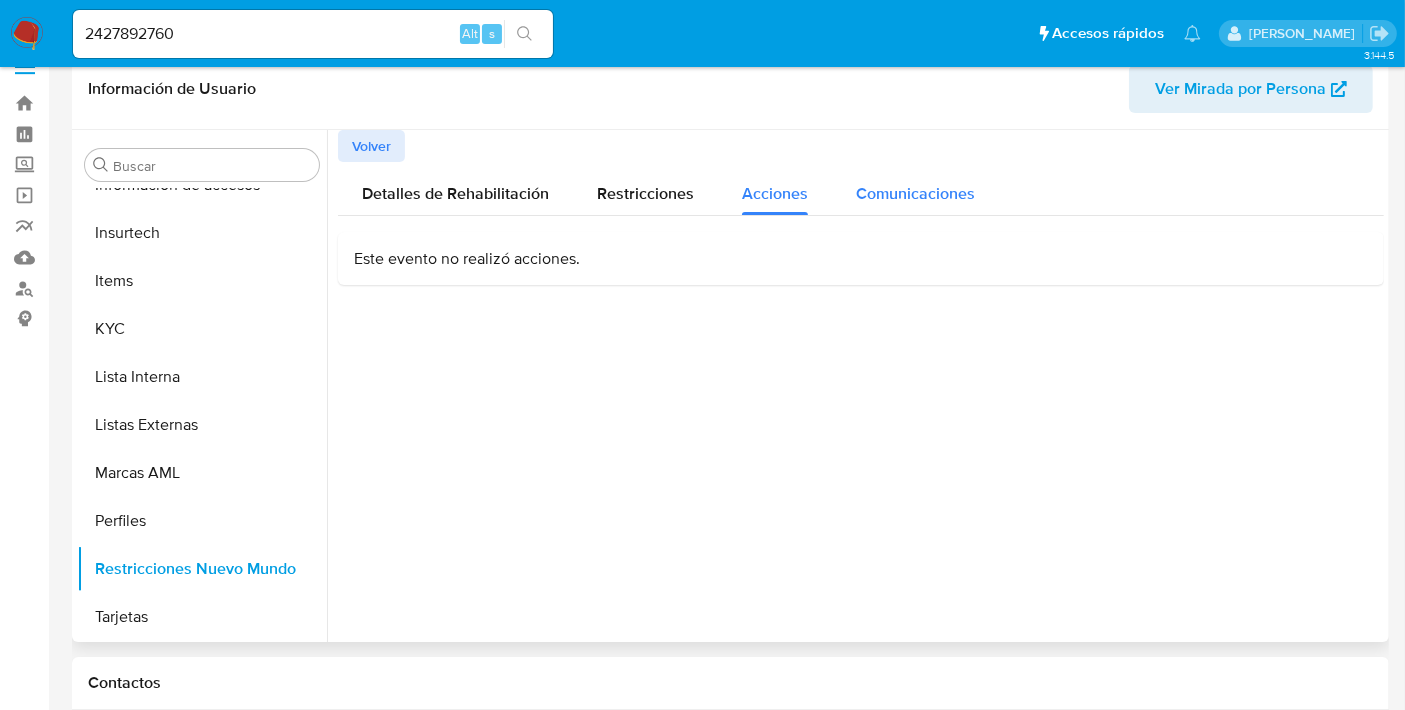 click on "Comunicaciones" at bounding box center [915, 193] 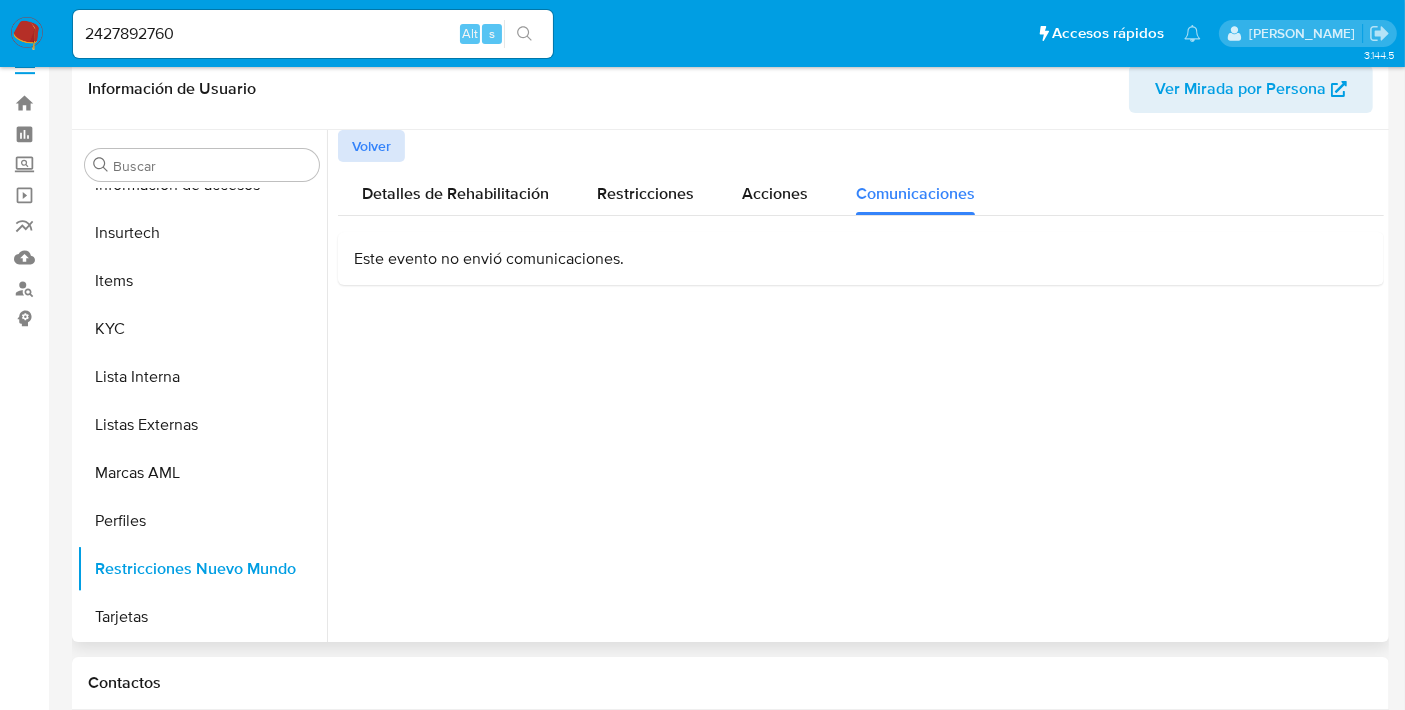 click on "Volver" at bounding box center [371, 146] 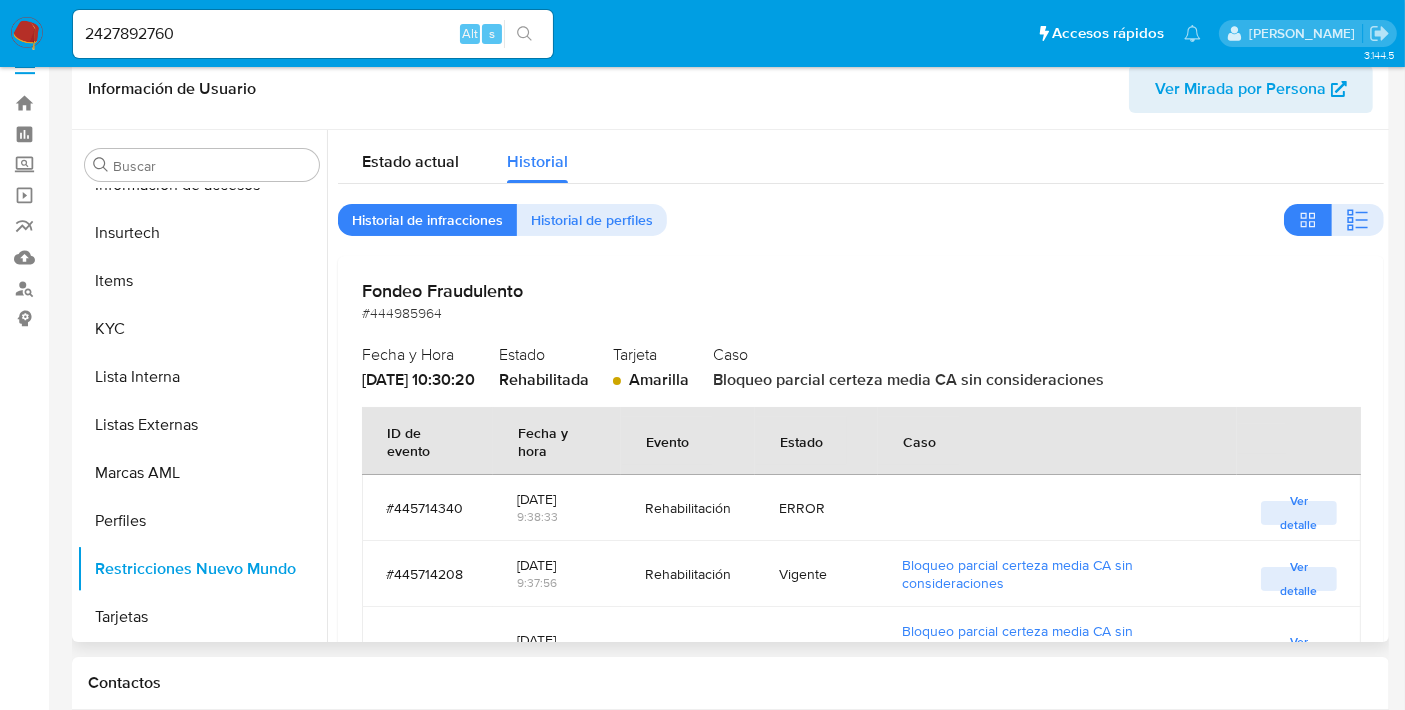 click on "Ver detalle" at bounding box center [1299, 579] 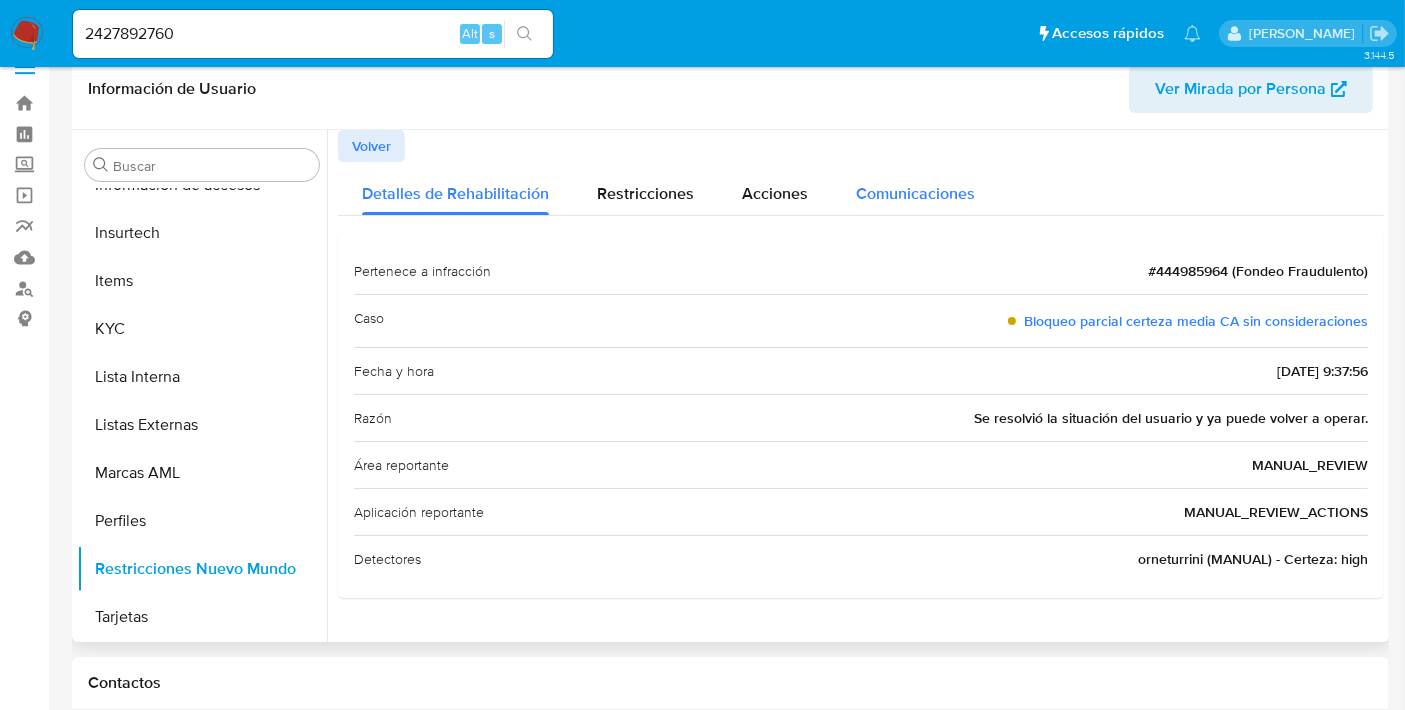 click on "Comunicaciones" at bounding box center [915, 193] 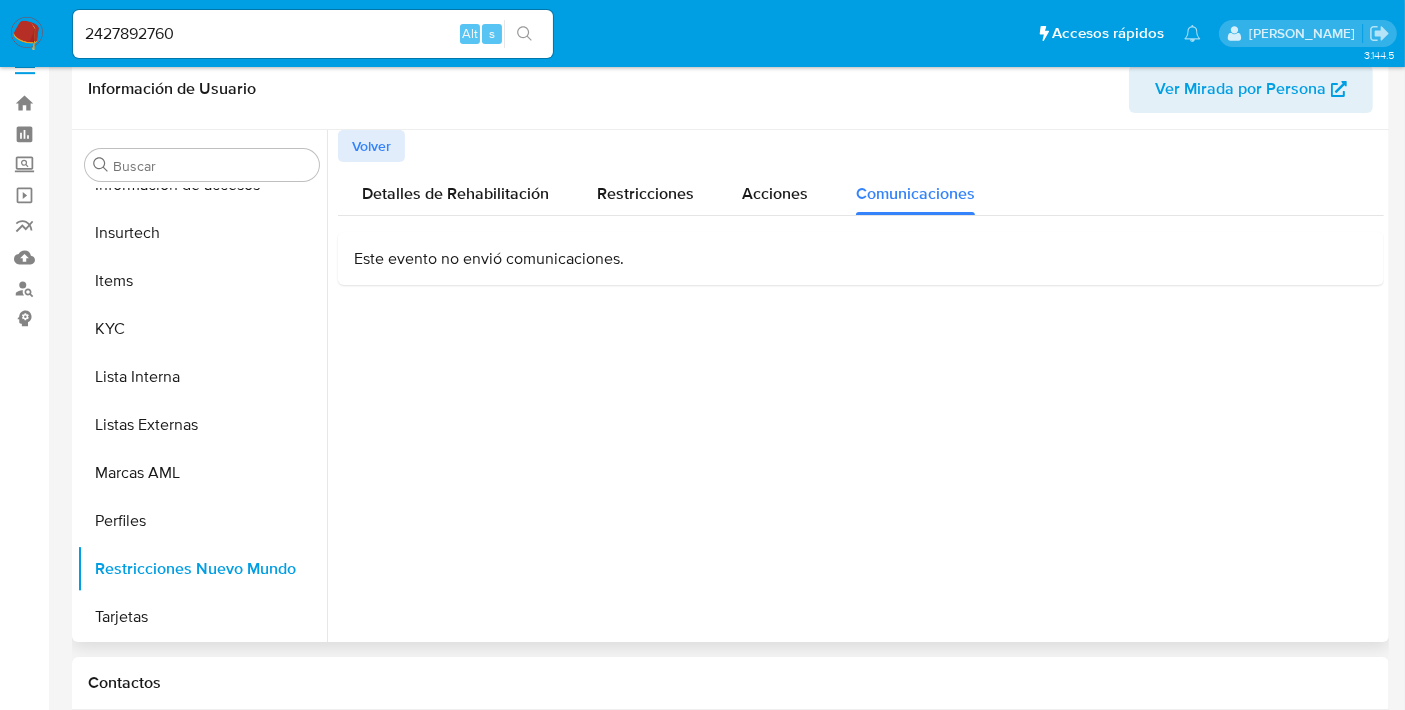 click on "Este evento no envió comunicaciones." at bounding box center (861, 259) 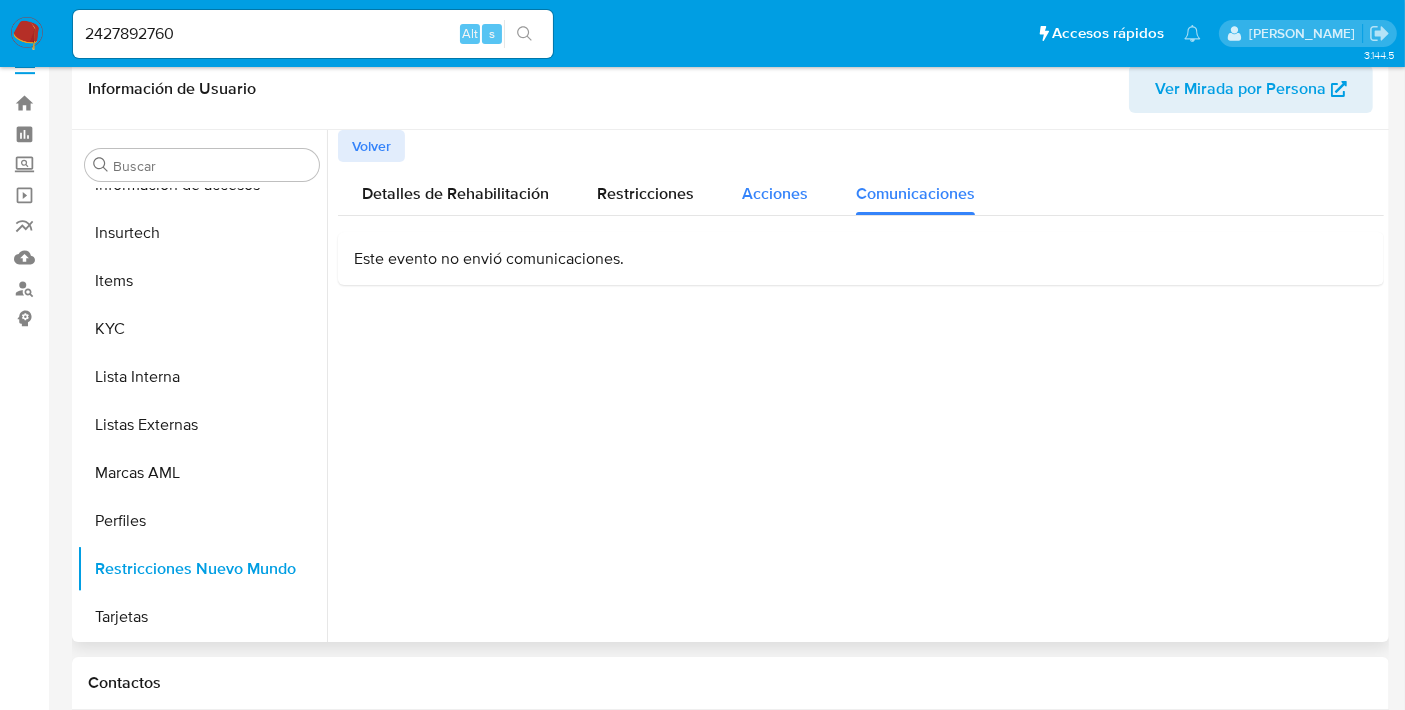 click on "Acciones" at bounding box center (775, 193) 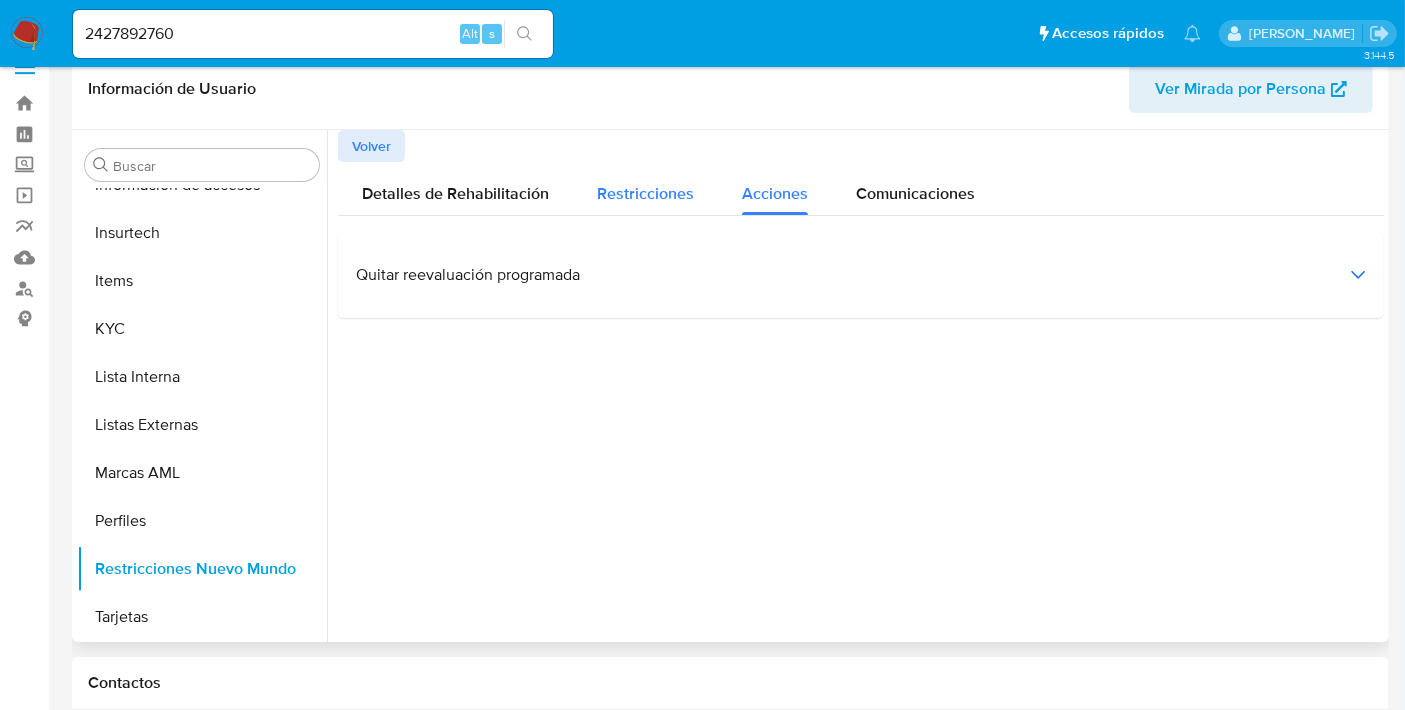 click on "Restricciones" at bounding box center (645, 188) 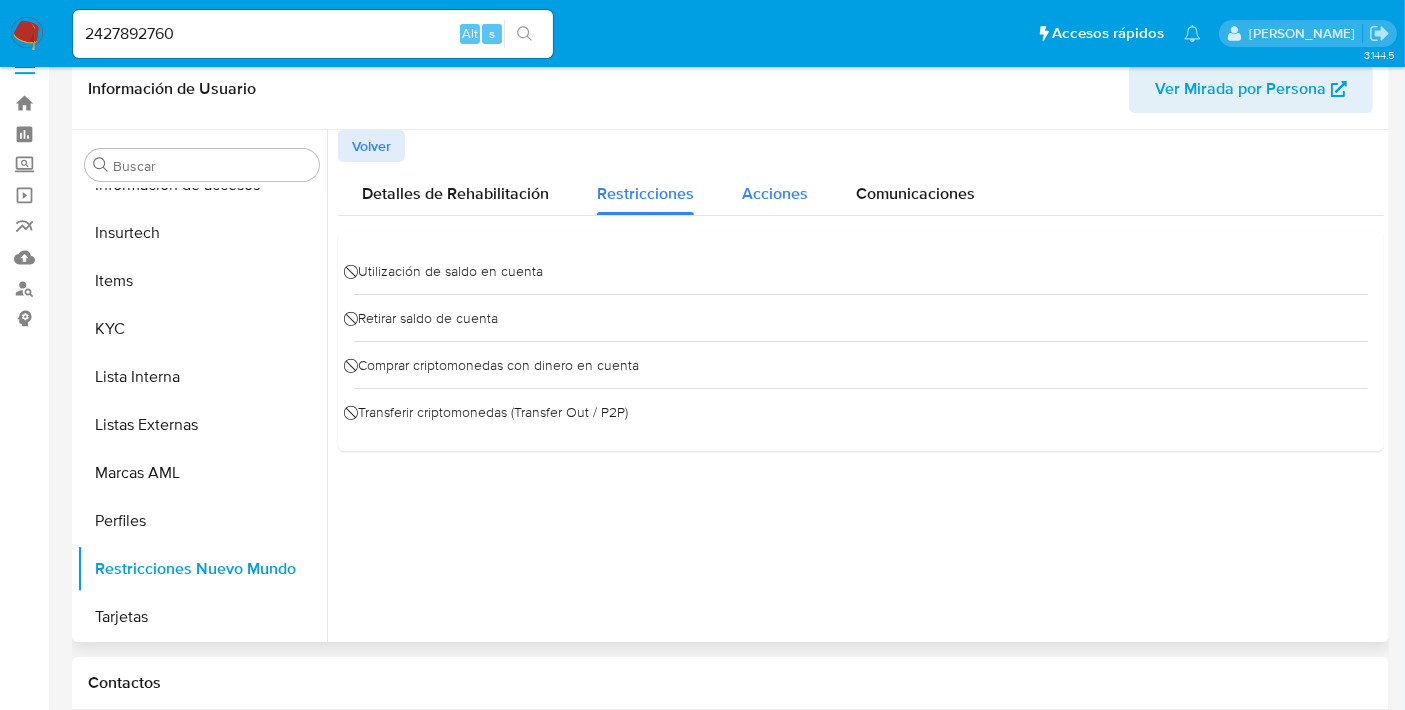 click on "Acciones" at bounding box center (775, 188) 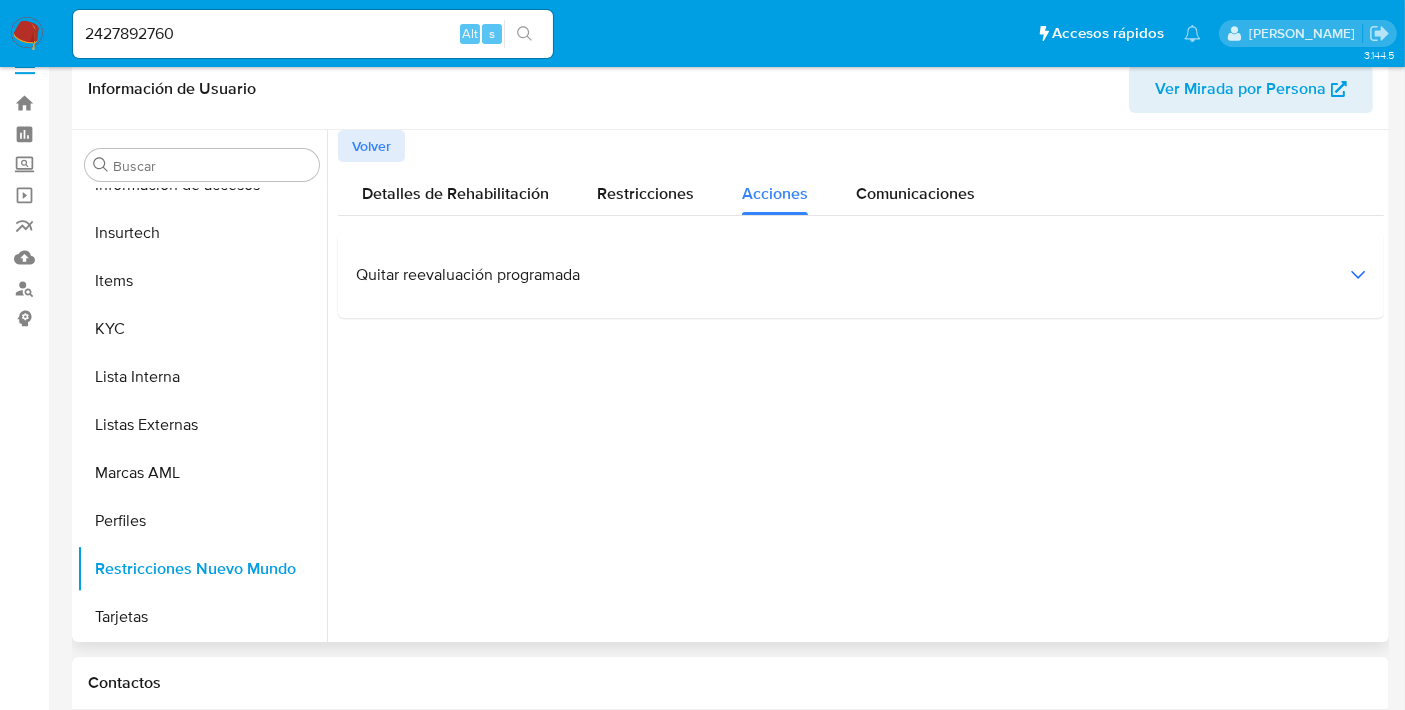 click on "Quitar reevaluación programada" at bounding box center [861, 275] 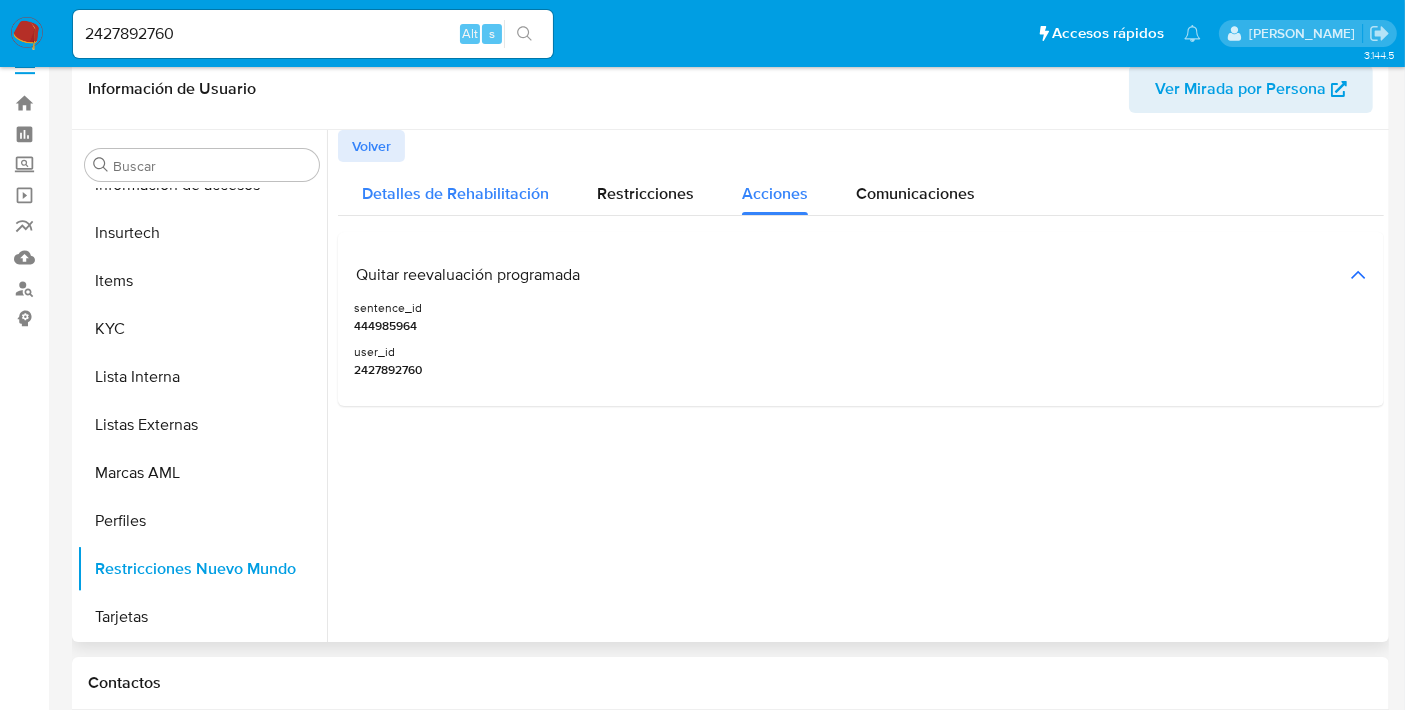 click on "Detalles de Rehabilitación" at bounding box center [455, 193] 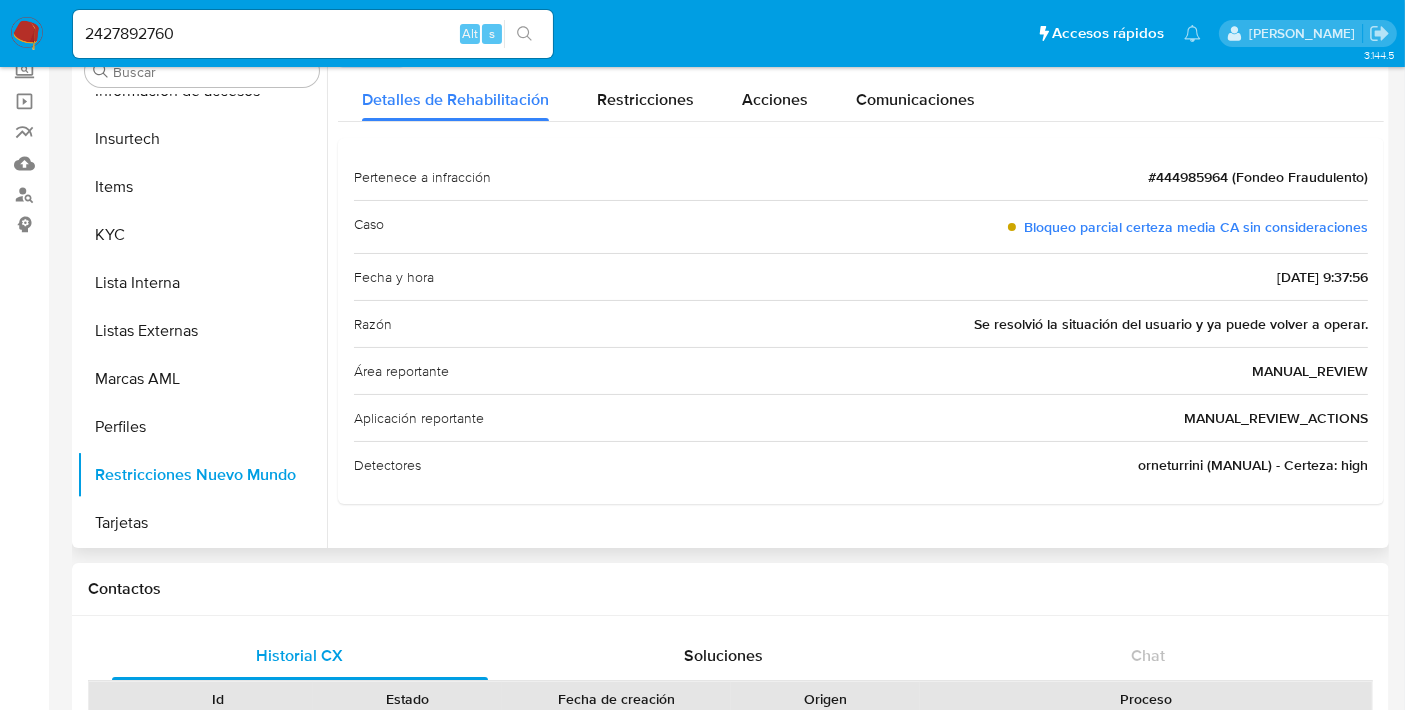 scroll, scrollTop: 0, scrollLeft: 0, axis: both 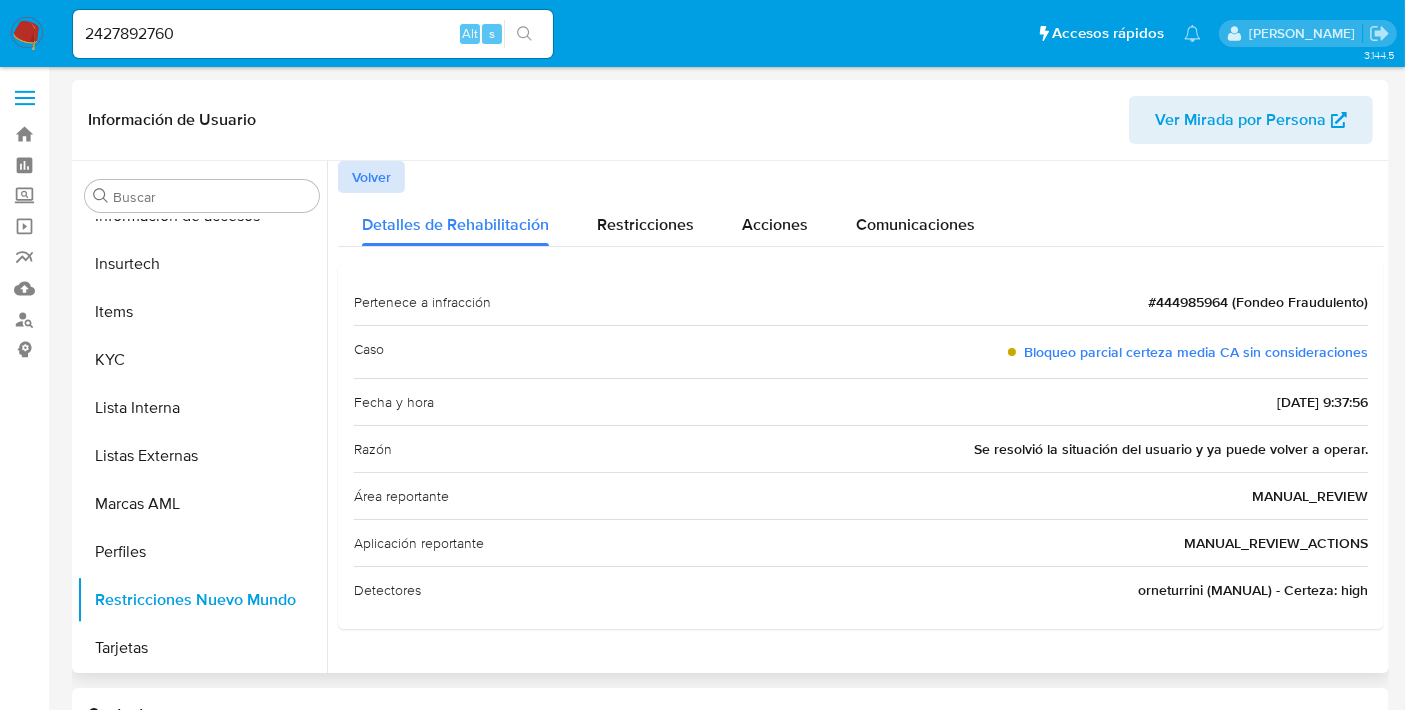 click on "Volver" at bounding box center [371, 177] 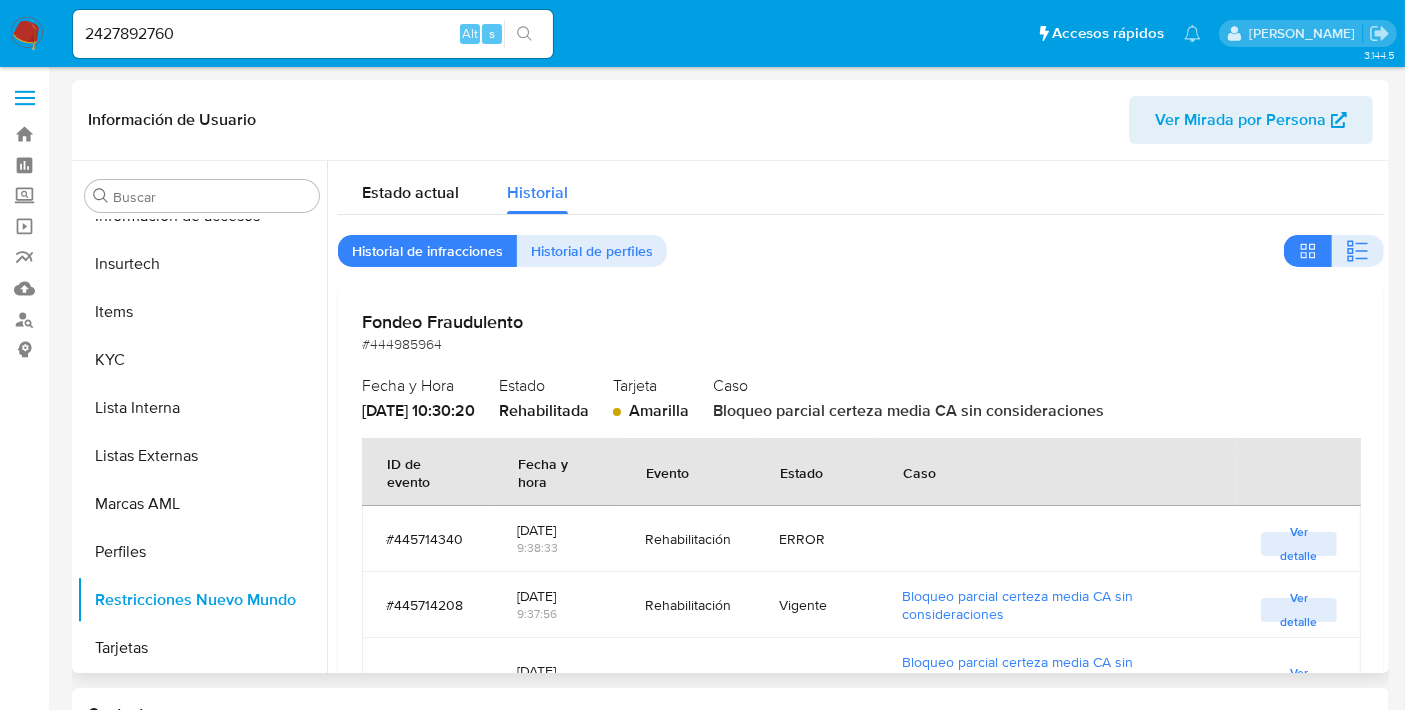 scroll, scrollTop: 114, scrollLeft: 0, axis: vertical 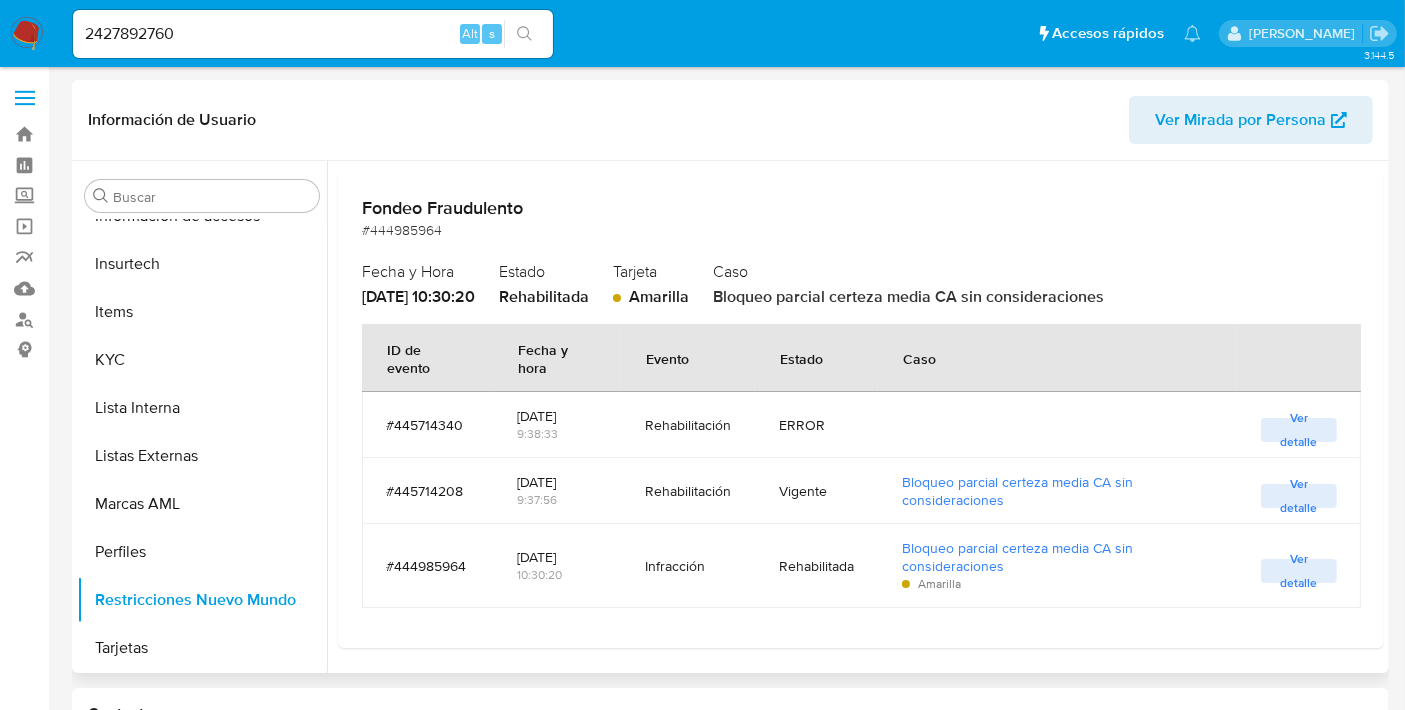 click on "Ver detalle" at bounding box center [1299, 571] 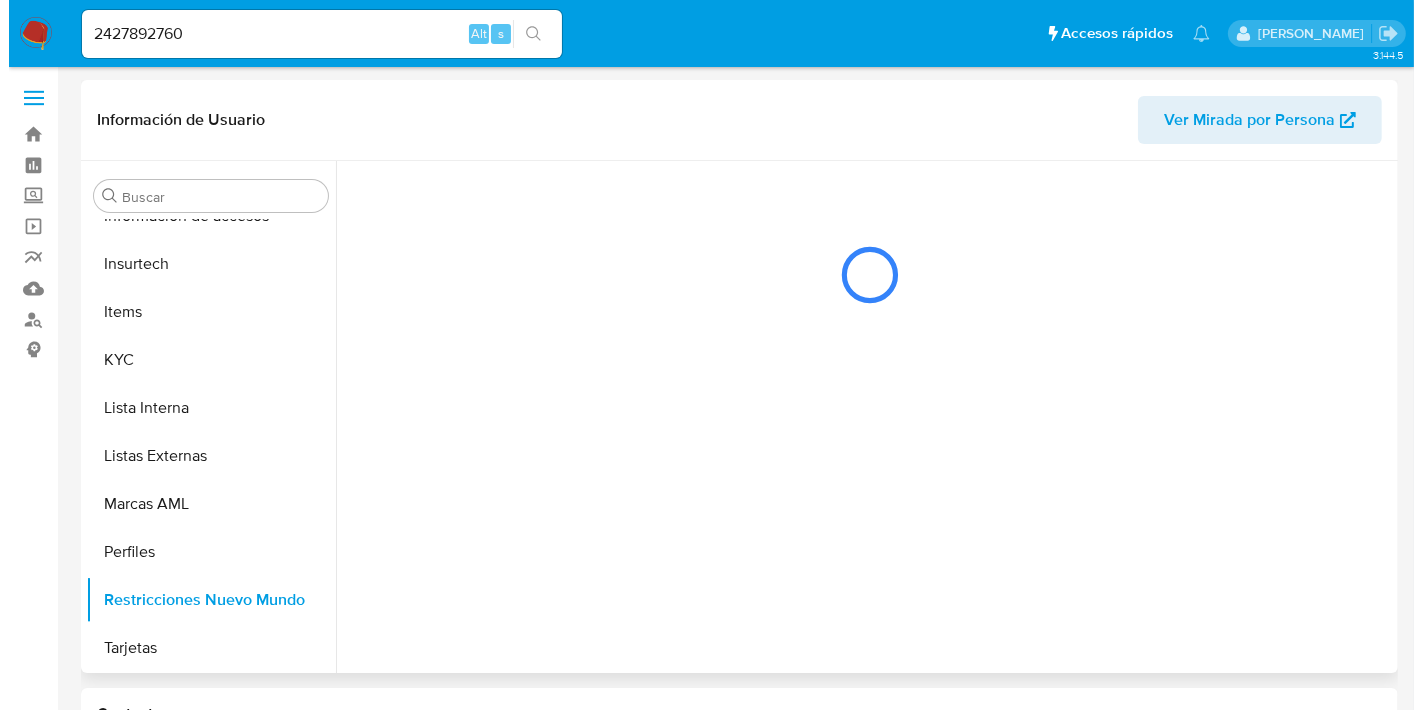 scroll, scrollTop: 0, scrollLeft: 0, axis: both 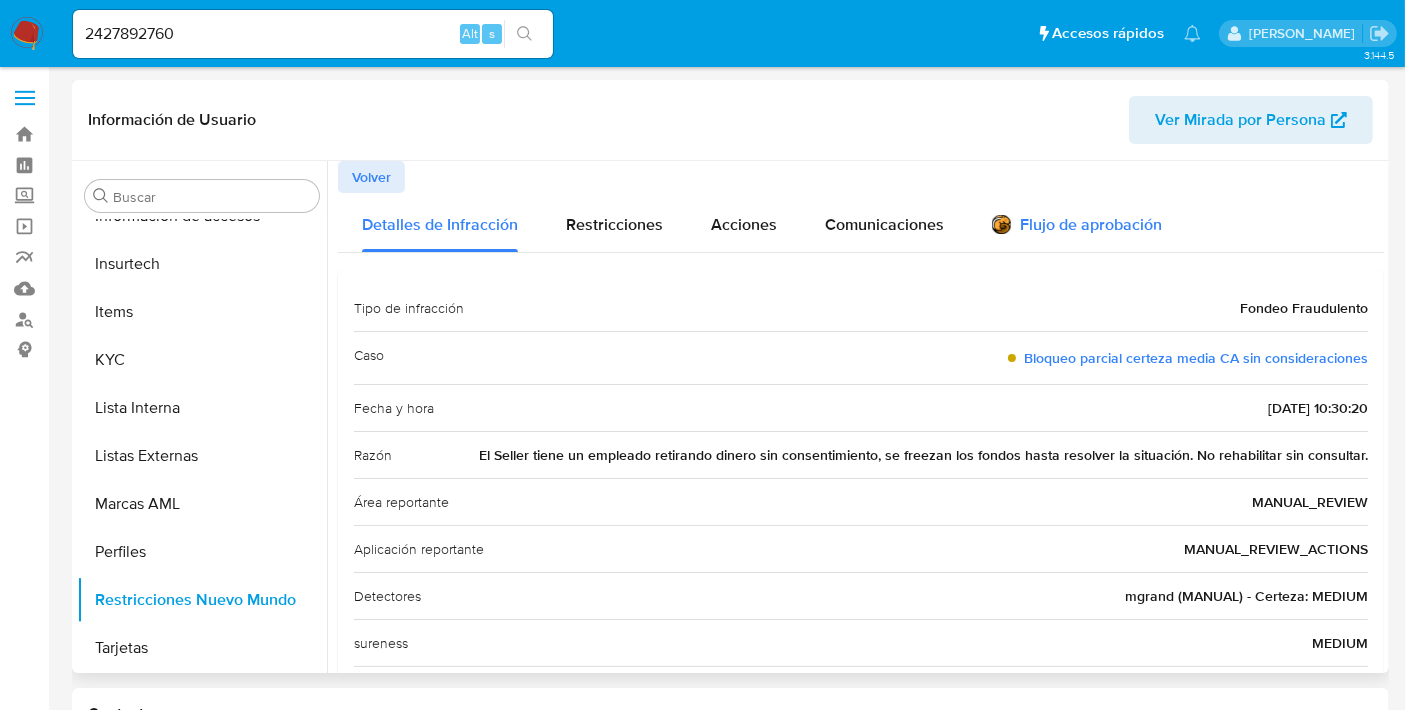 click on "Flujo de aprobación" at bounding box center (1077, 222) 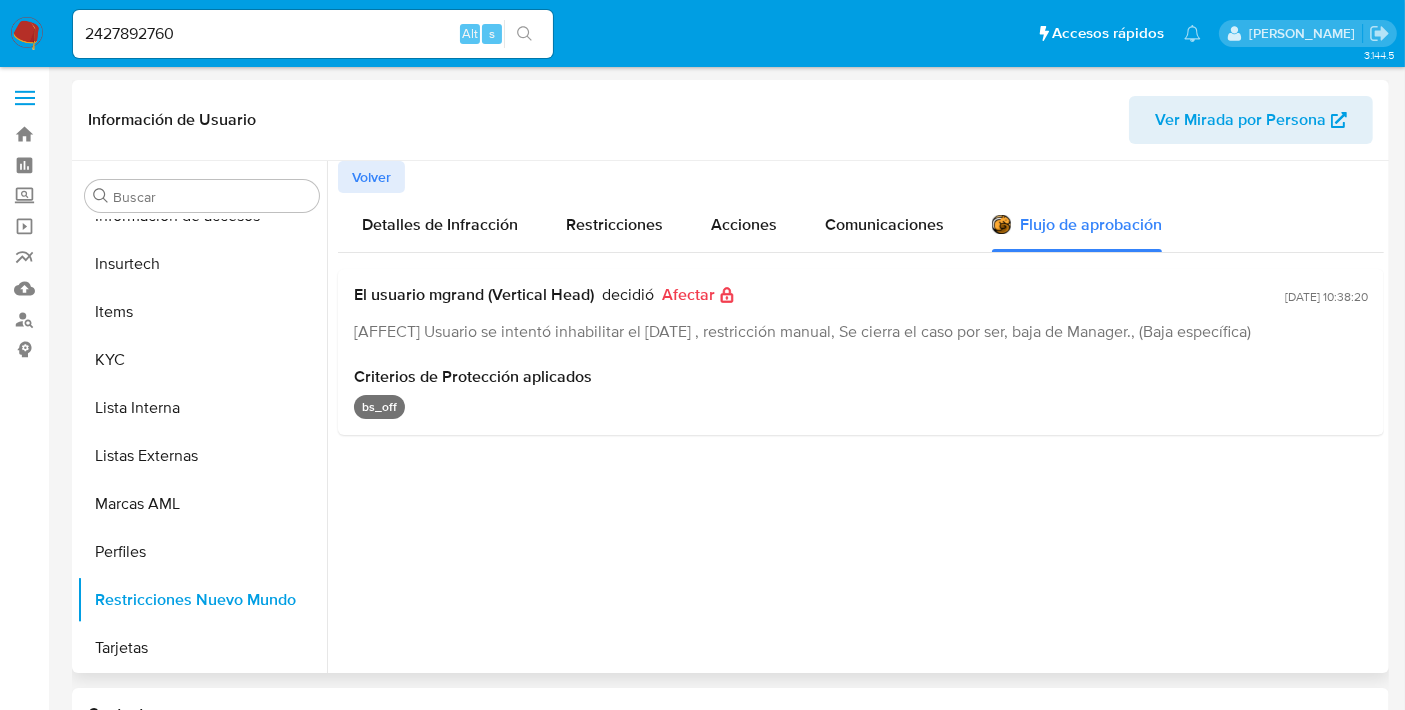 click on "Detalles de Infracción Restricciones Acciones Comunicaciones Flujo de aprobación El usuario   mgrand   (Vertical Head)   decidió Afectar   [AFFECT] Usuario se intentó inhabilitar el 09/07/2025 , restricción manual, Se cierra el caso por ser, baja de Manager., (Baja específica)
2025-07-09 - 10:38:20 Criterios de Protección aplicados   bs_off" at bounding box center [861, 314] 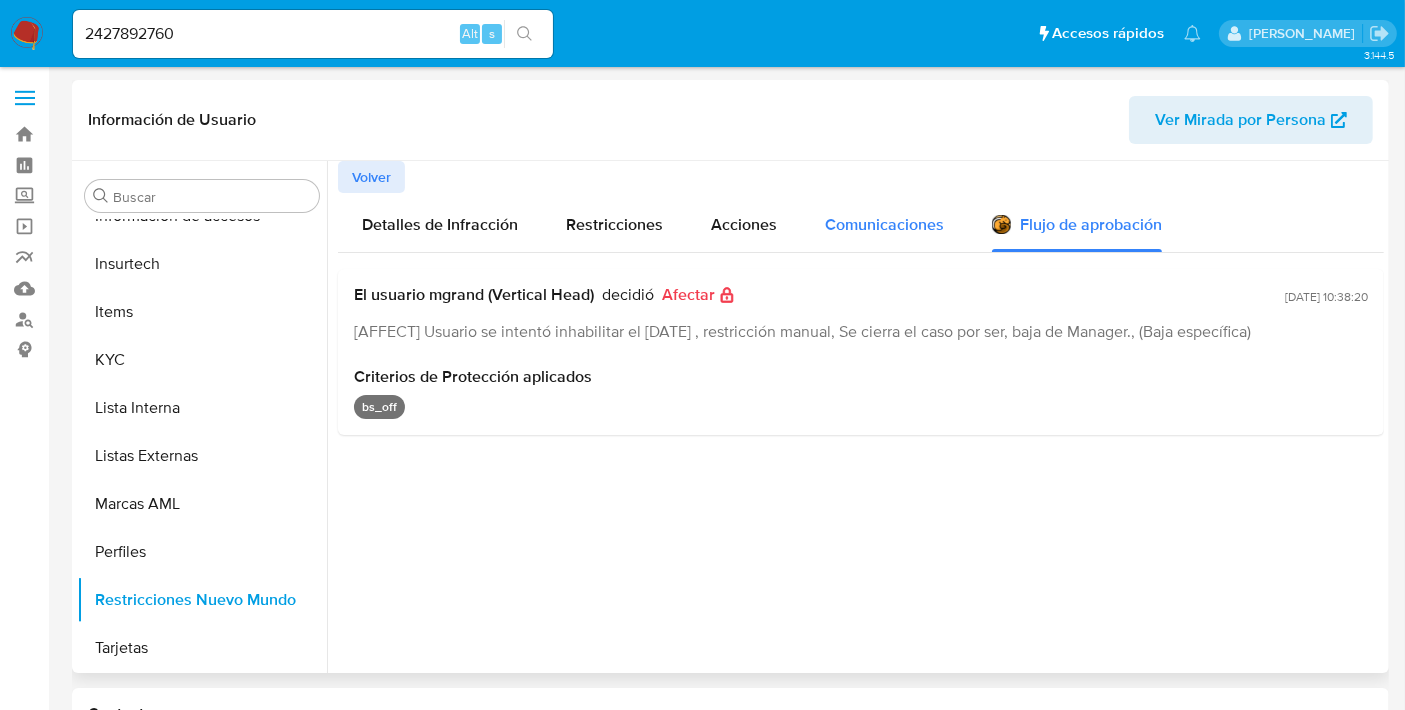 click on "Comunicaciones" at bounding box center (884, 224) 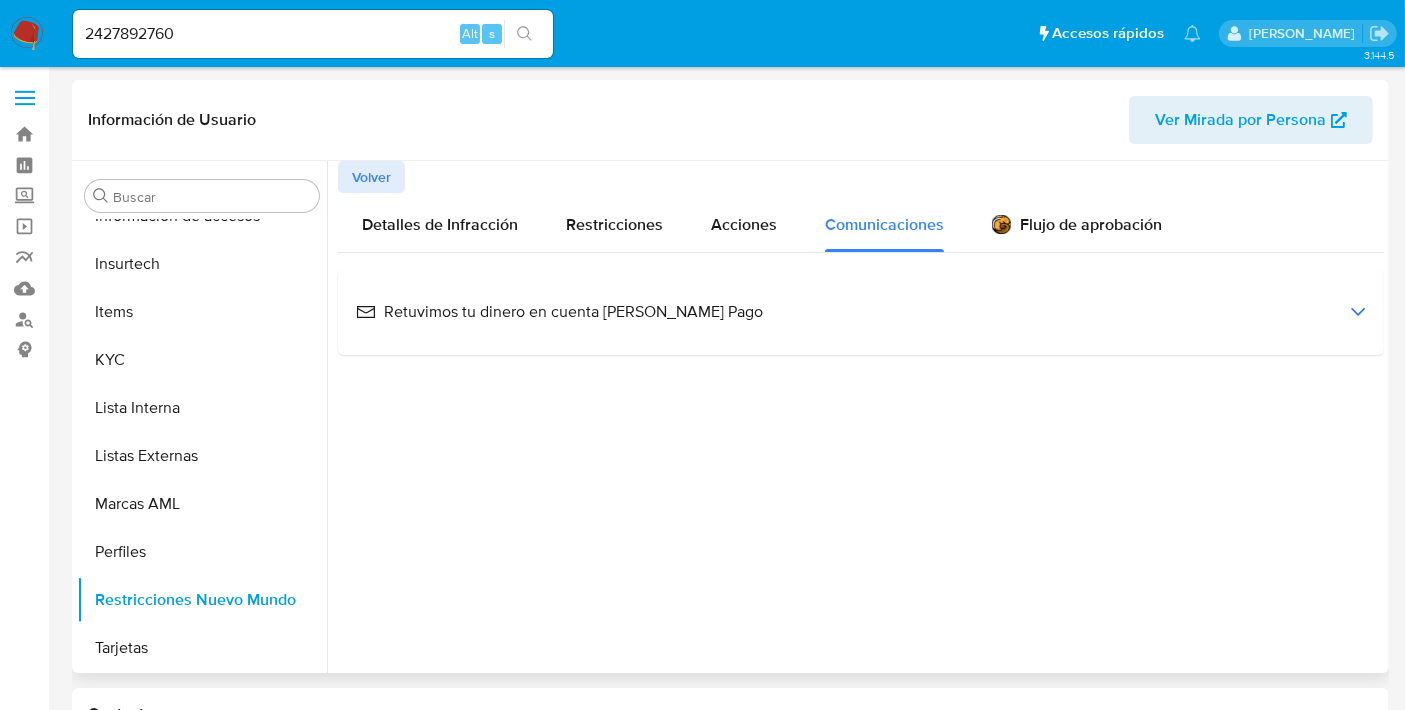 click on "Retuvimos tu dinero en cuenta de Mercado Pago" at bounding box center [861, 312] 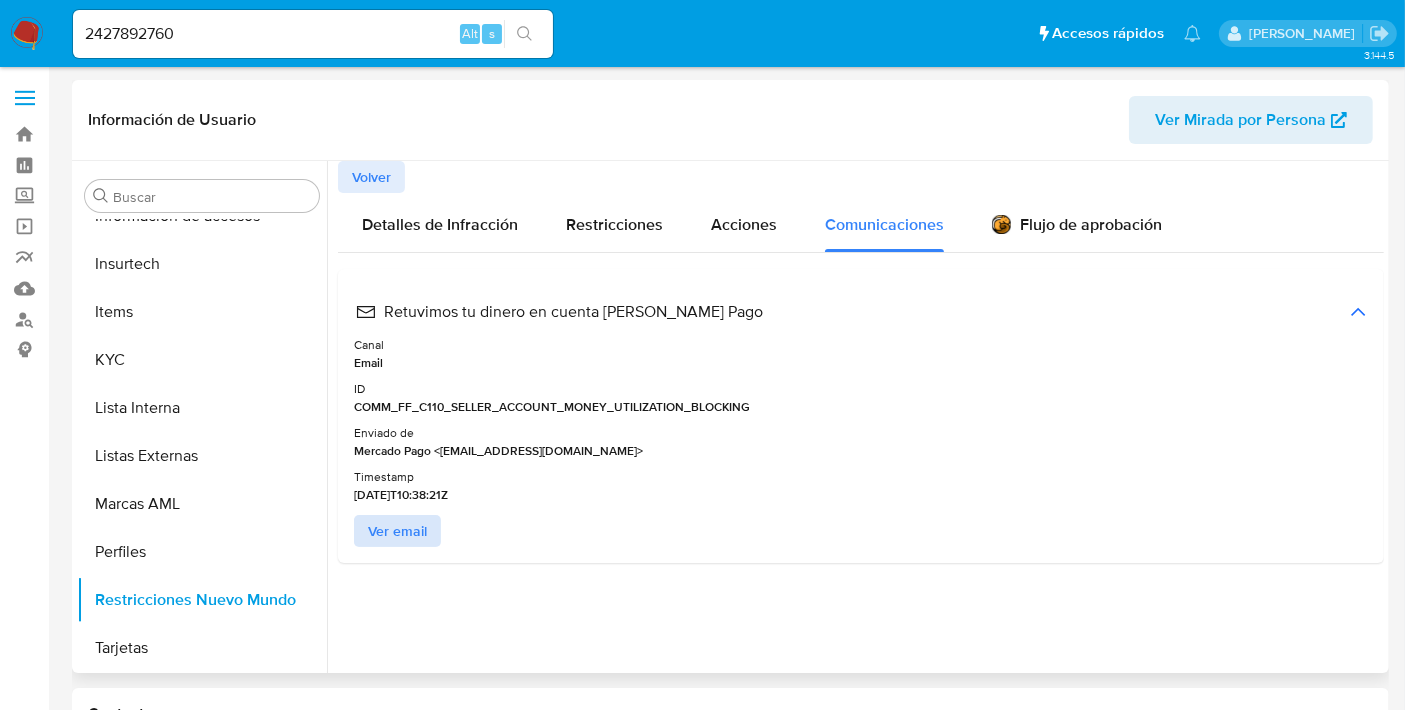 click on "Ver email" at bounding box center (397, 531) 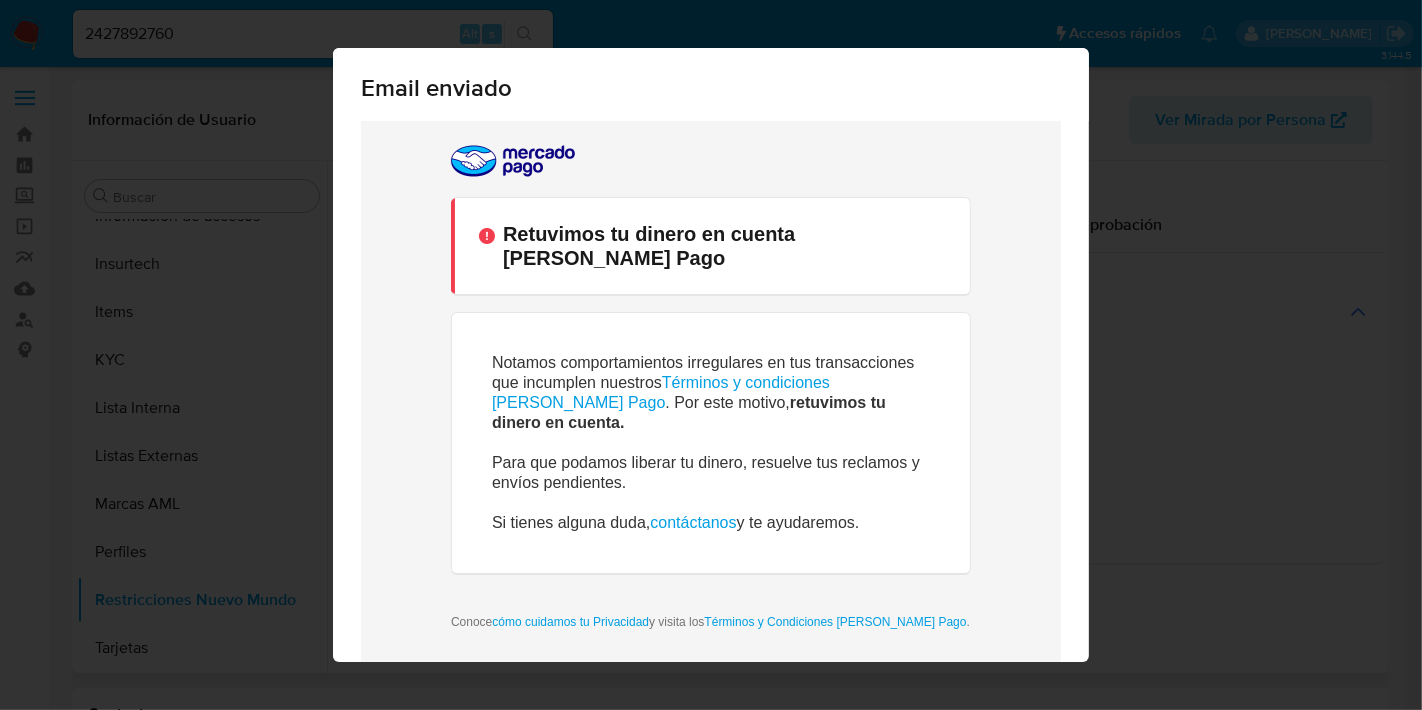 scroll, scrollTop: 0, scrollLeft: 0, axis: both 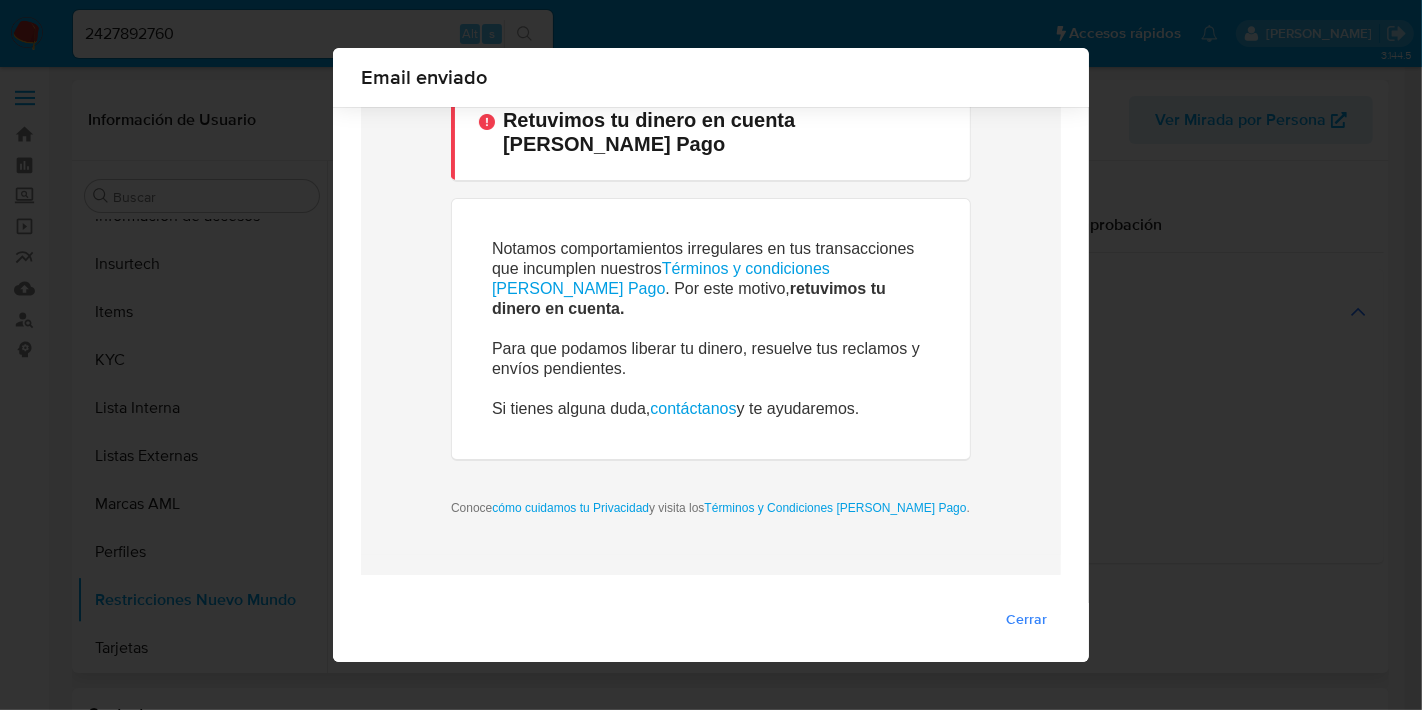 click on "Cerrar" at bounding box center [1026, 619] 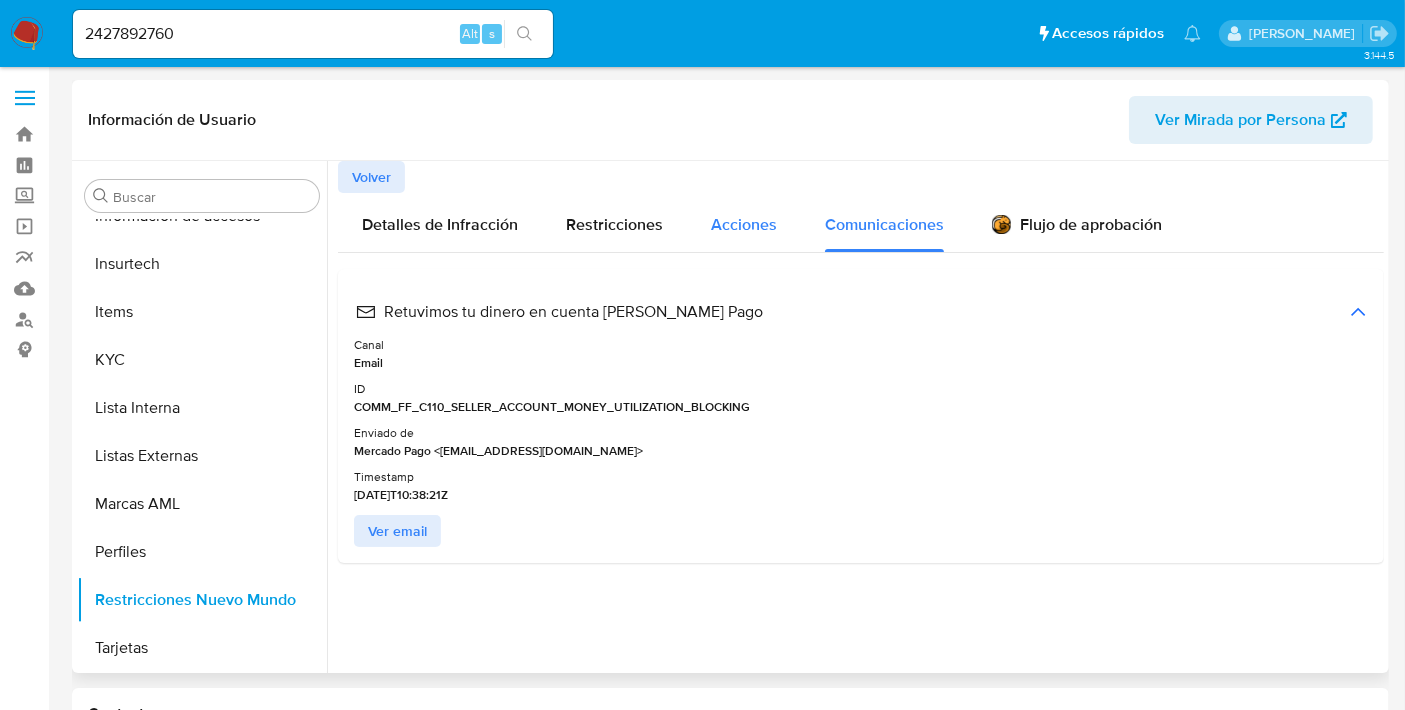 click on "Acciones" at bounding box center [744, 222] 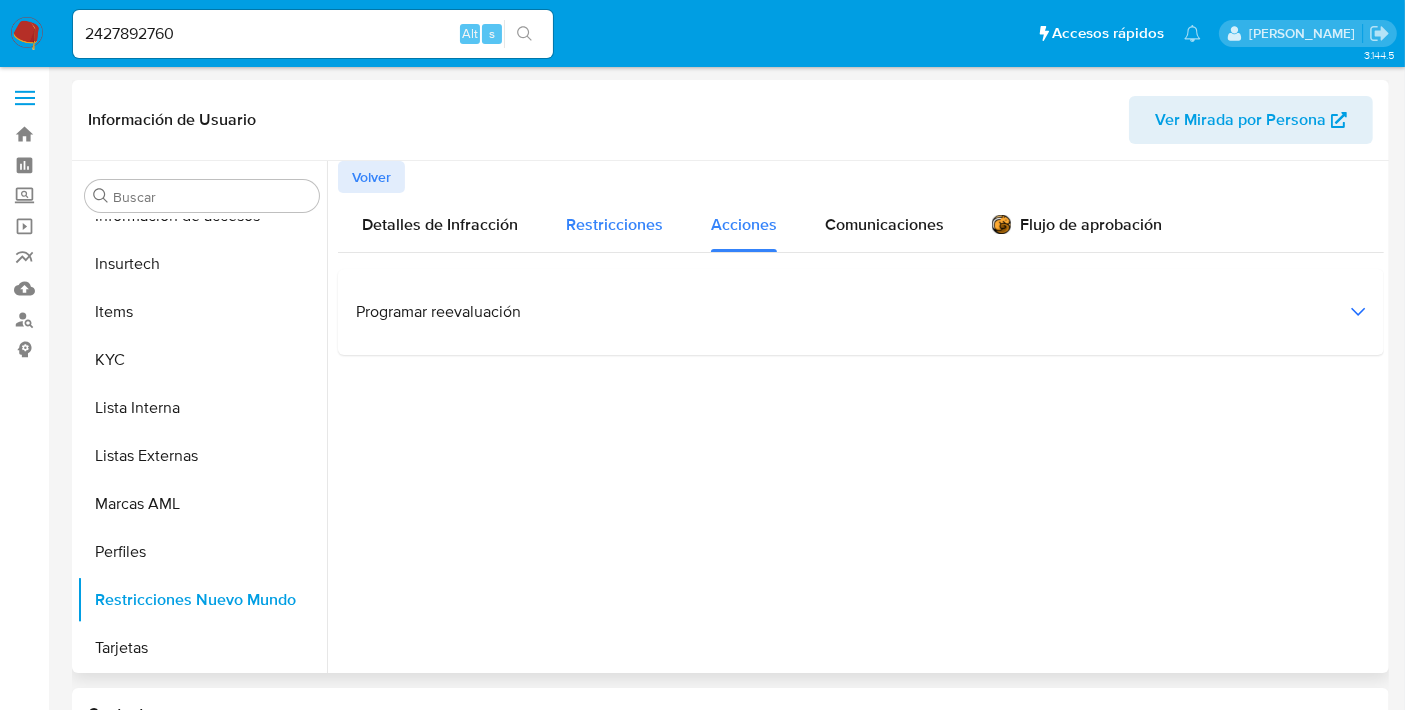 click on "Restricciones" at bounding box center [614, 224] 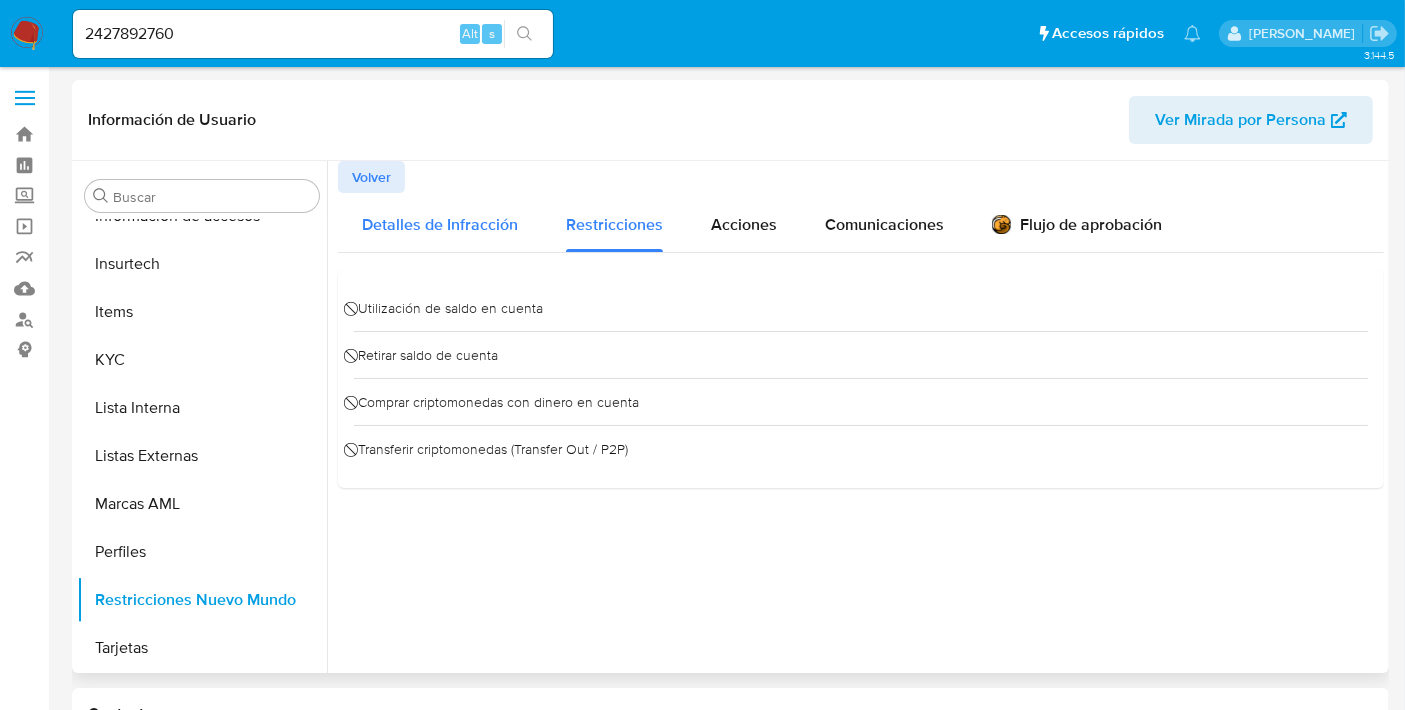 click on "Detalles de Infracción" at bounding box center (440, 224) 